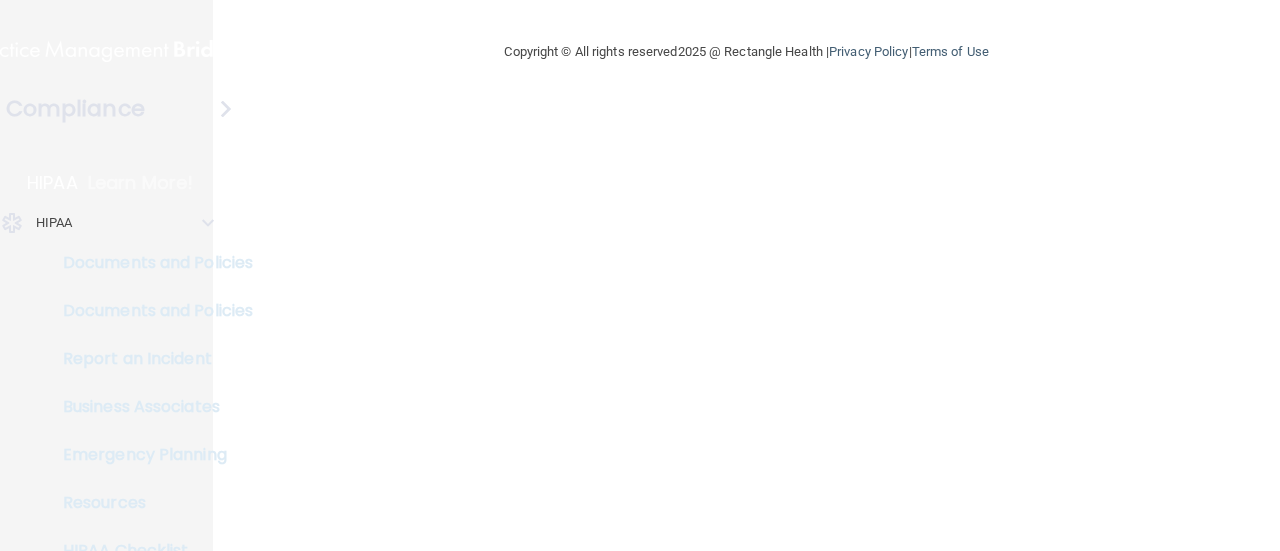 scroll, scrollTop: 0, scrollLeft: 0, axis: both 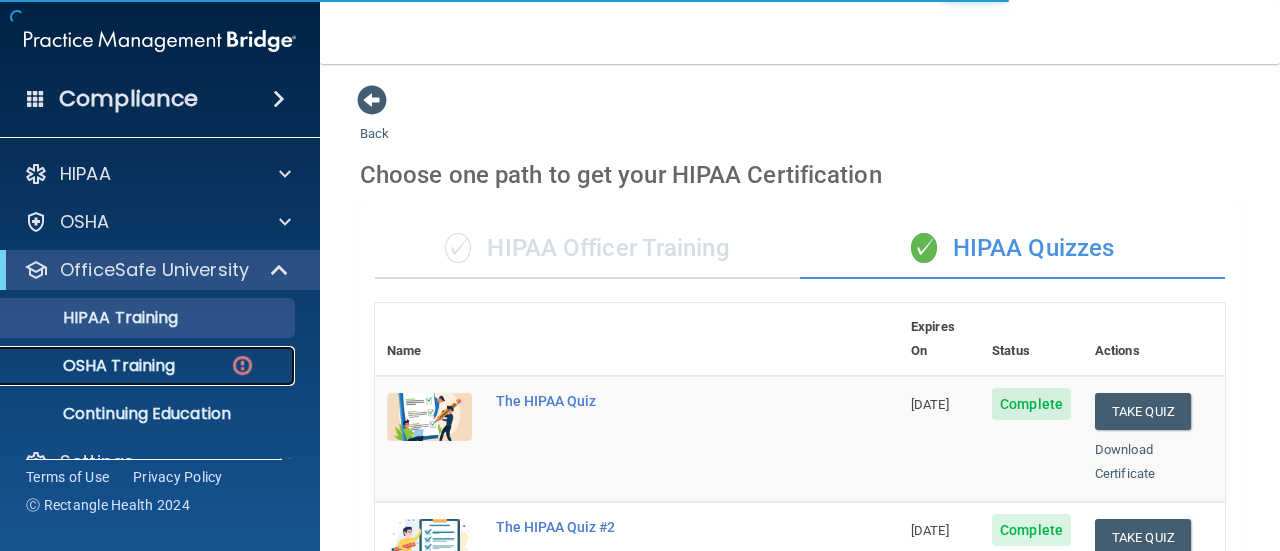 click on "OSHA Training" at bounding box center [94, 366] 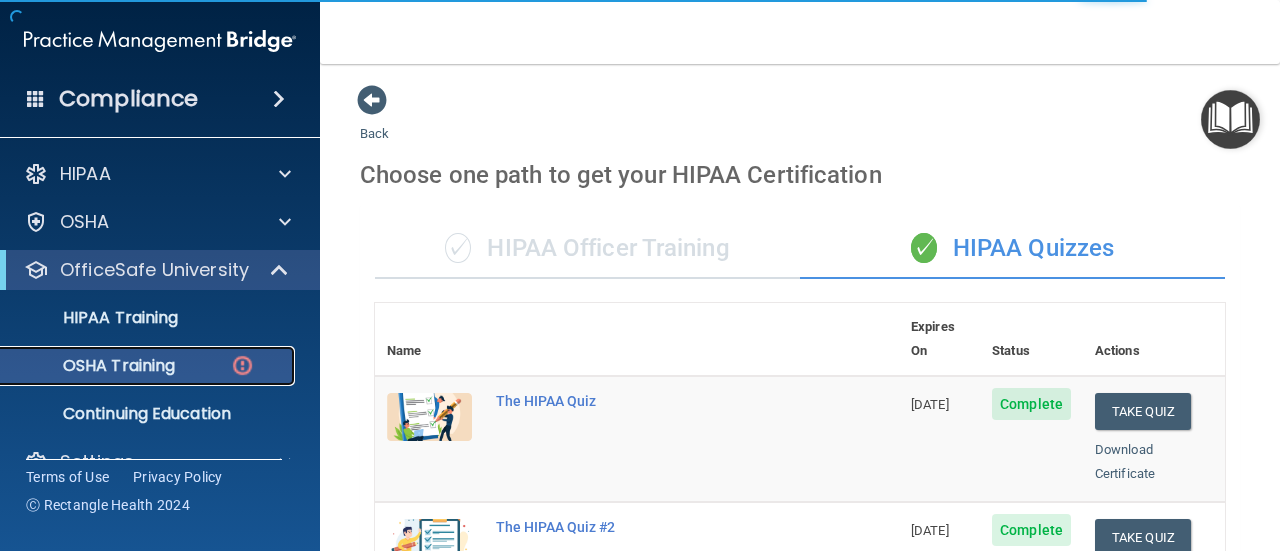 scroll, scrollTop: 38, scrollLeft: 0, axis: vertical 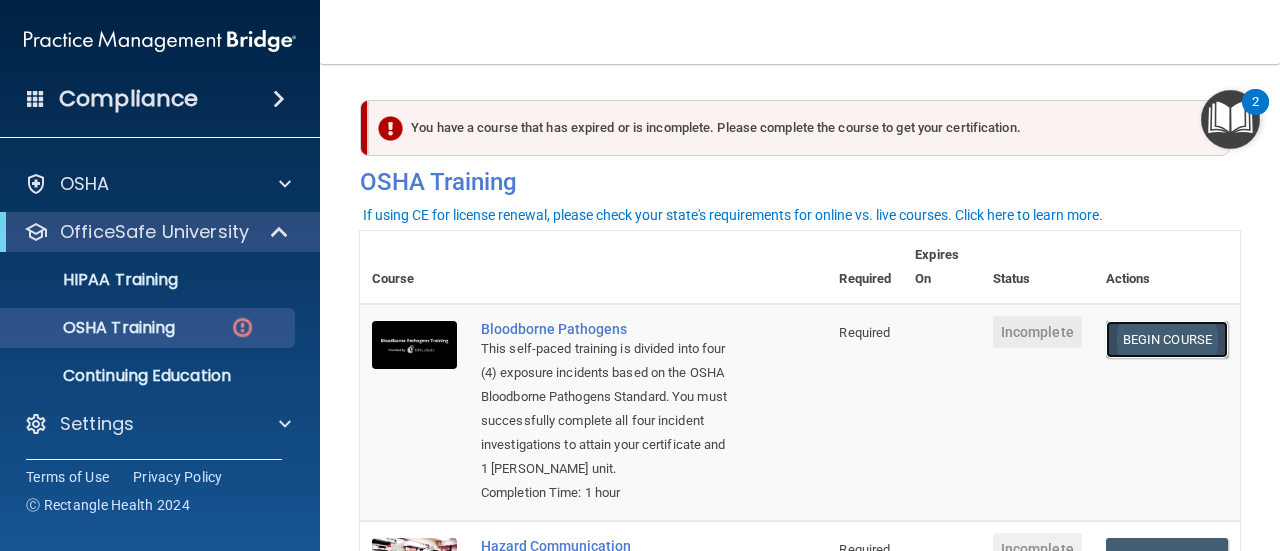 click on "Begin Course" at bounding box center [1167, 339] 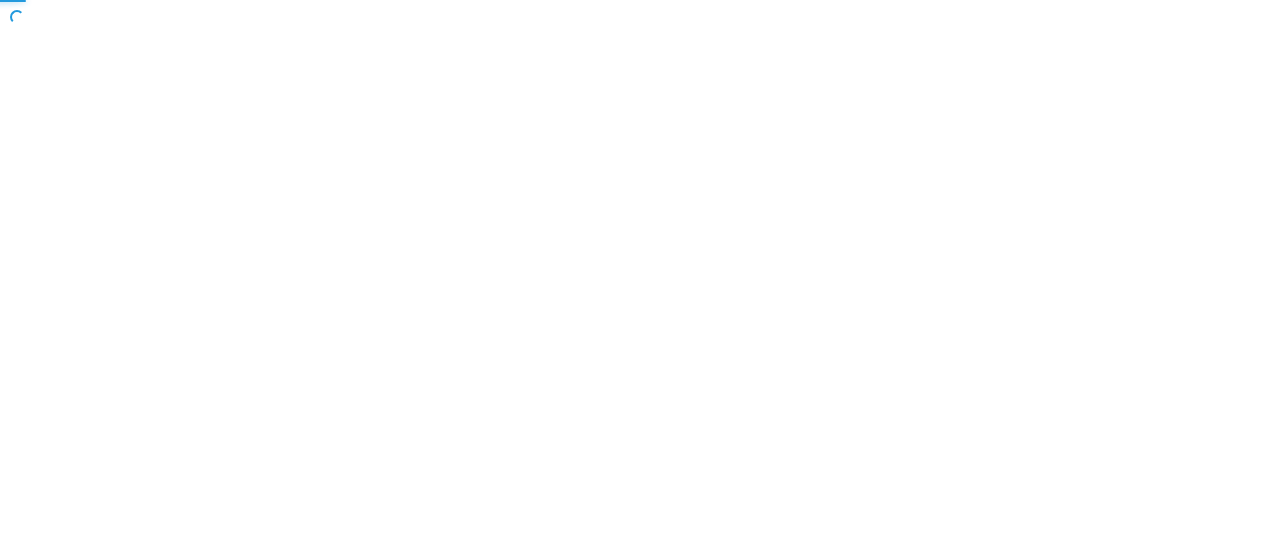 scroll, scrollTop: 0, scrollLeft: 0, axis: both 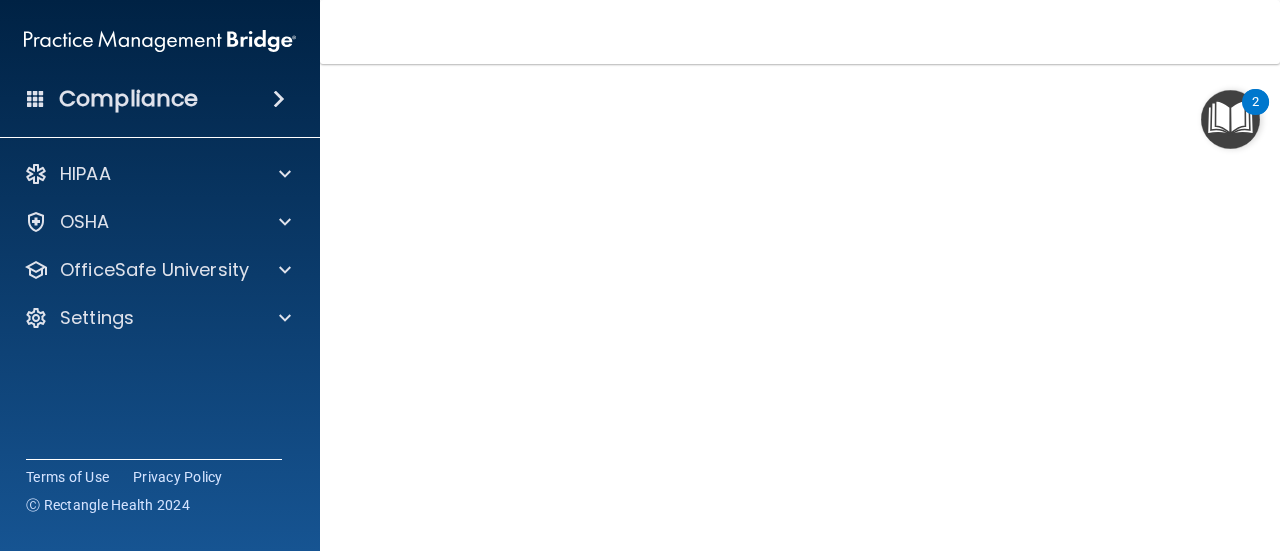 click at bounding box center (1230, 119) 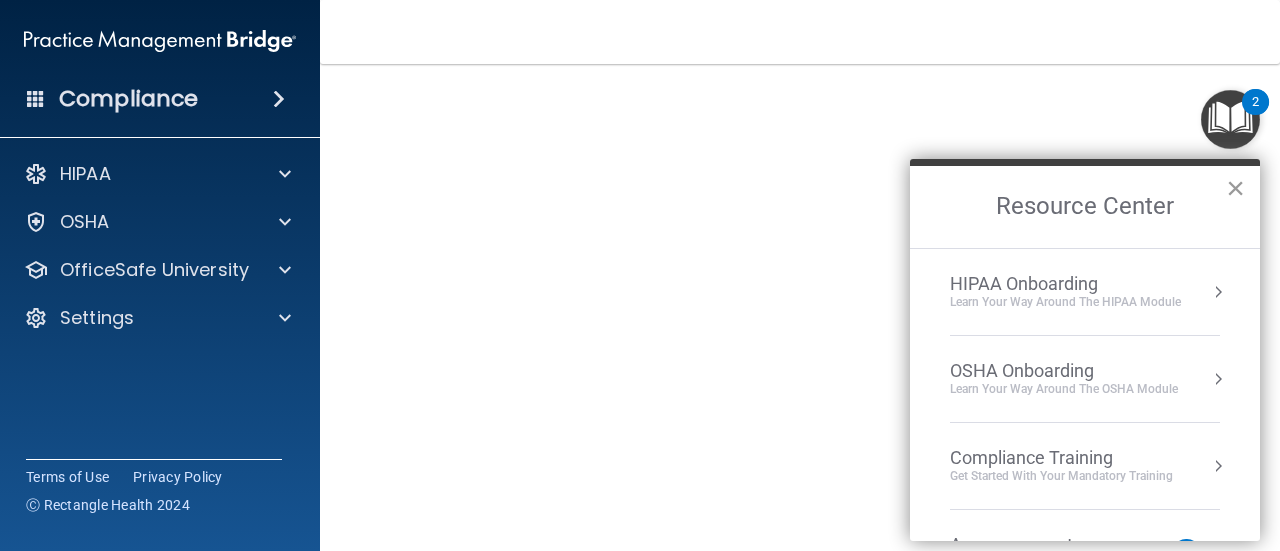 click on "×" at bounding box center (1235, 188) 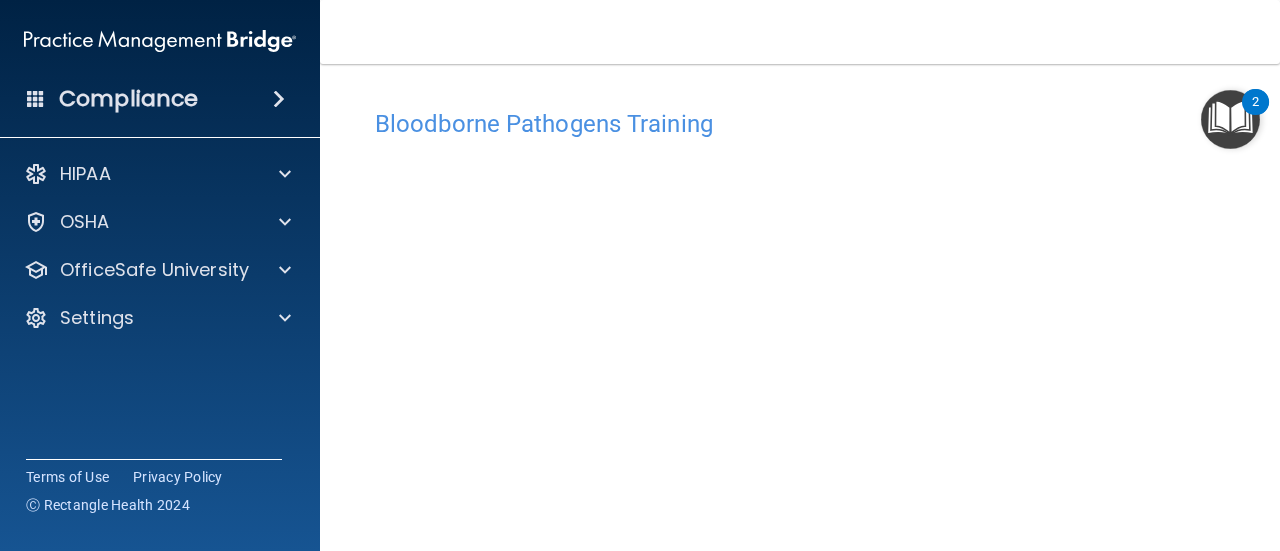 scroll, scrollTop: 105, scrollLeft: 0, axis: vertical 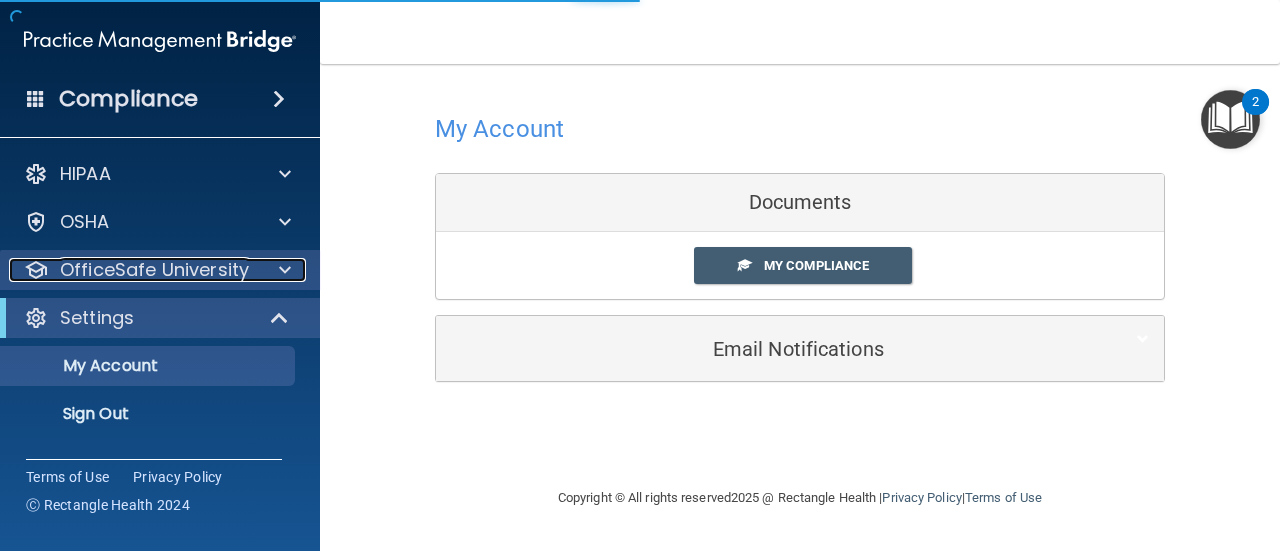 click on "OfficeSafe University" at bounding box center (154, 270) 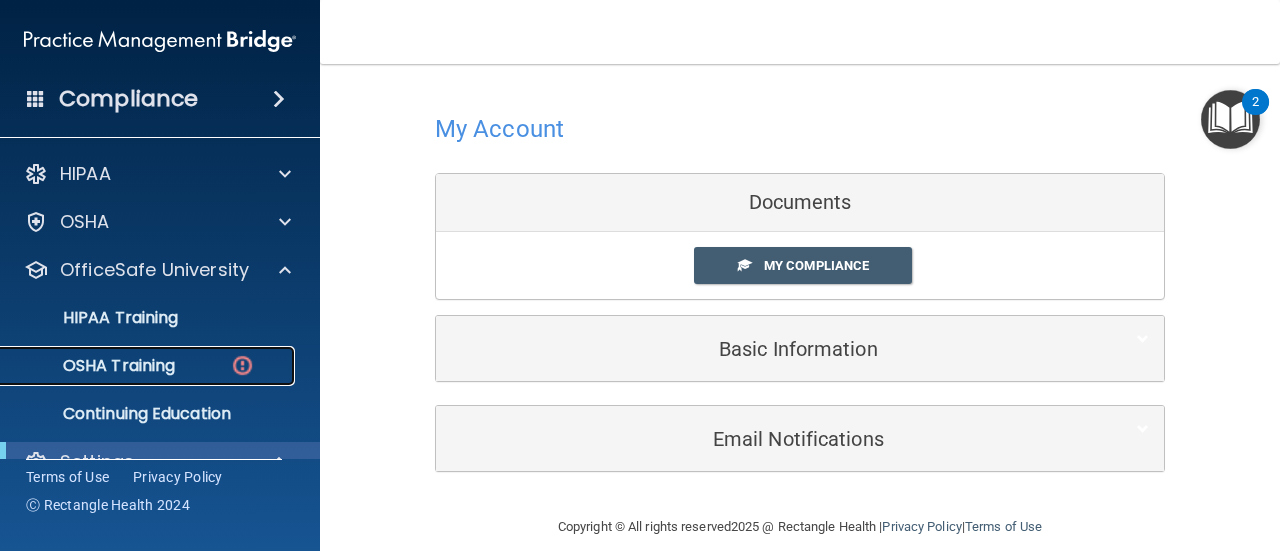 click on "OSHA Training" at bounding box center [94, 366] 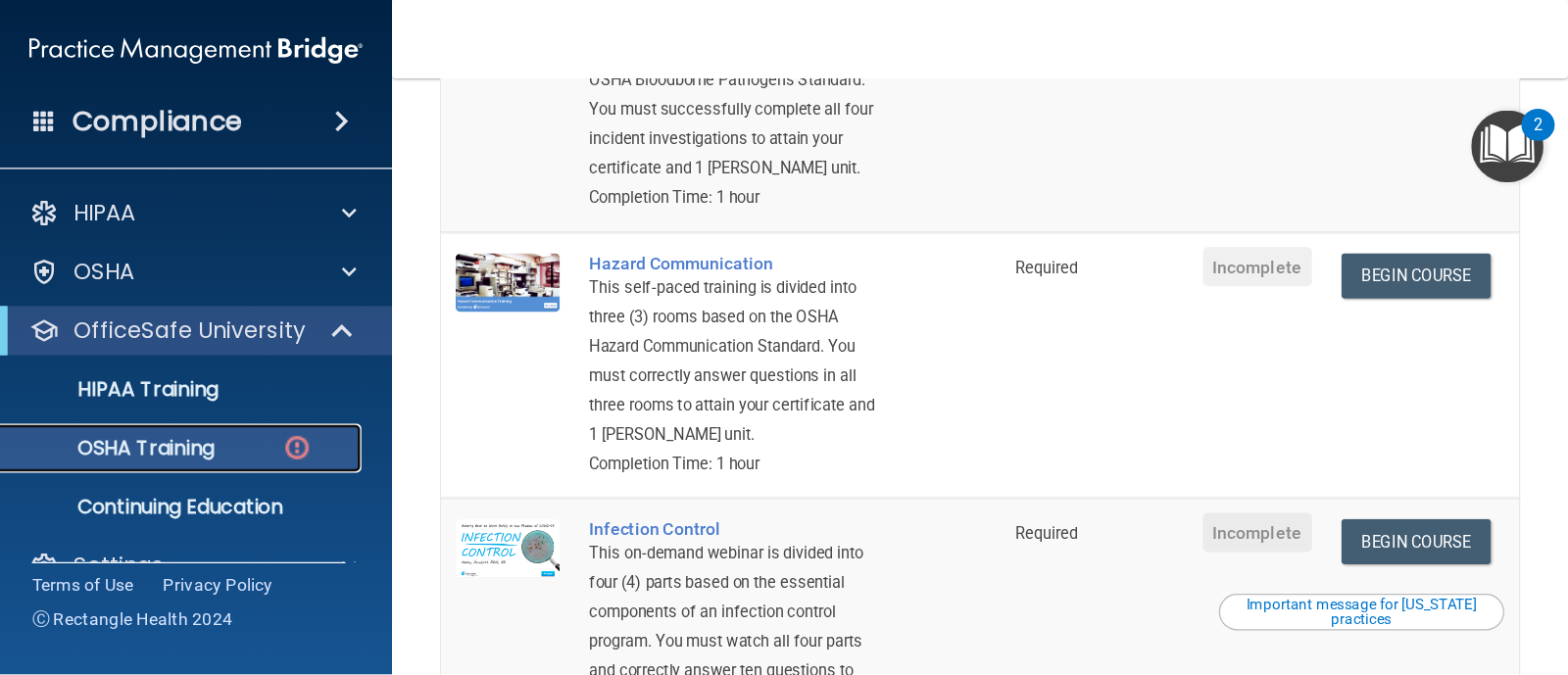 scroll, scrollTop: 294, scrollLeft: 0, axis: vertical 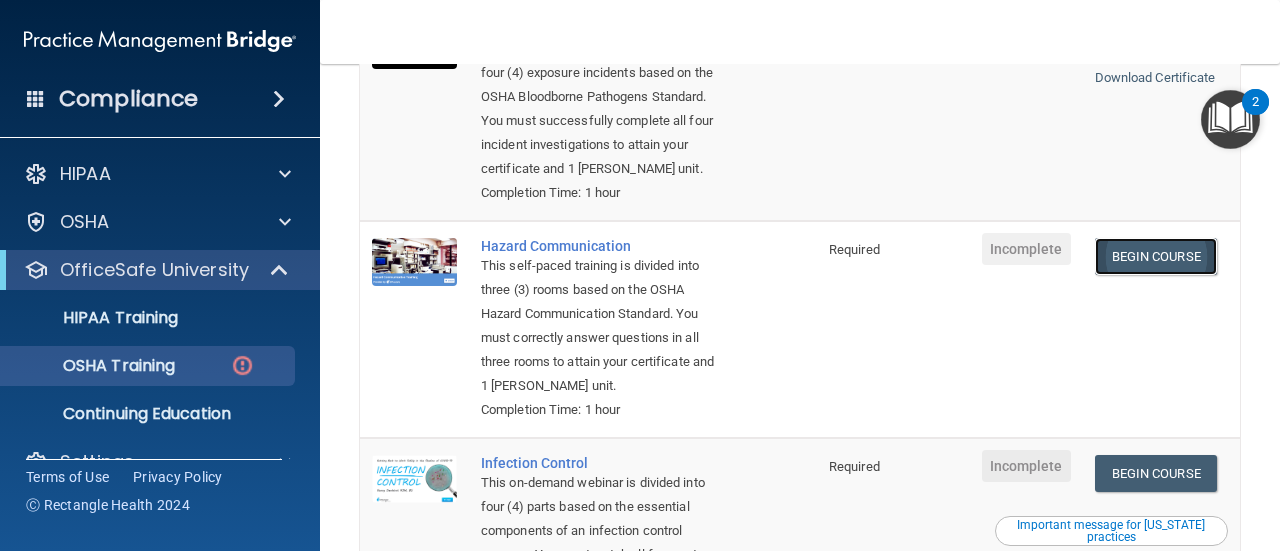 click on "Begin Course" at bounding box center (1156, 256) 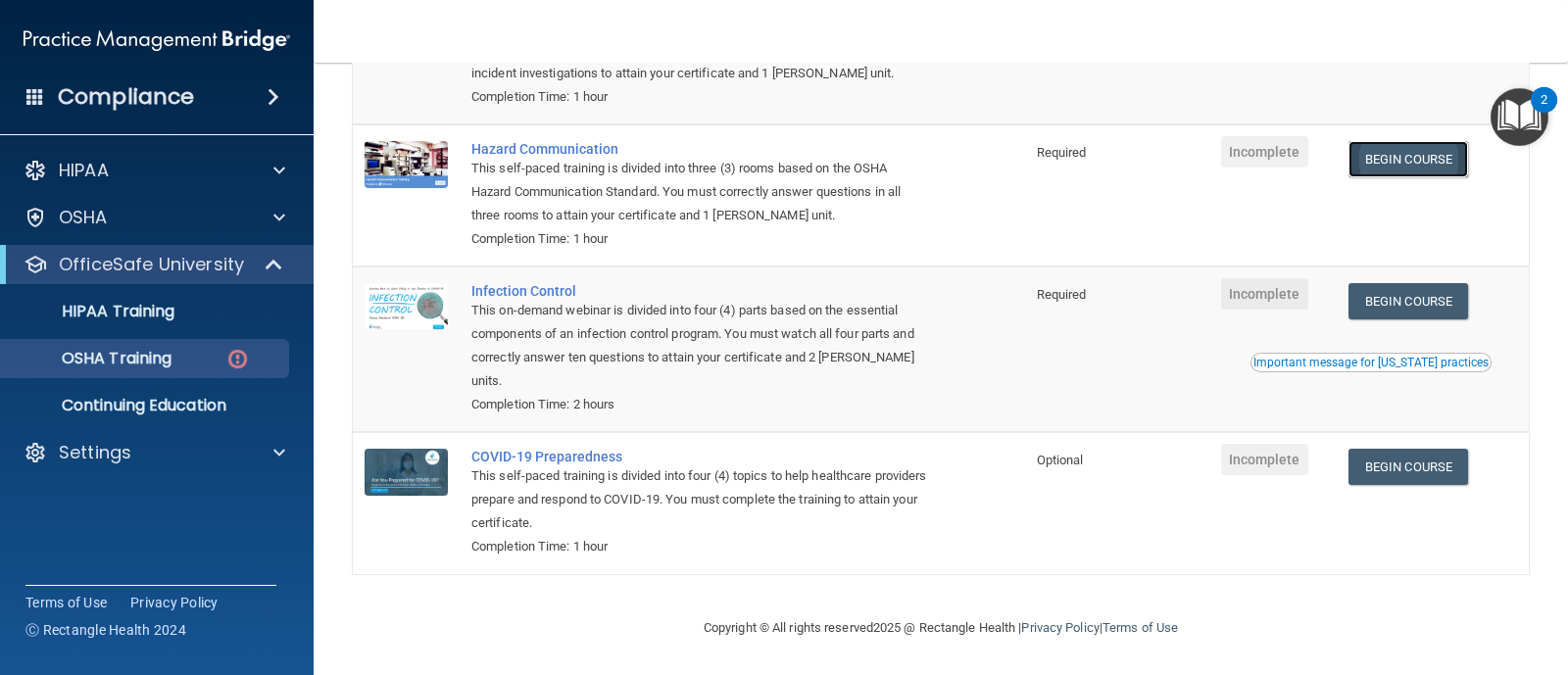 scroll, scrollTop: 294, scrollLeft: 0, axis: vertical 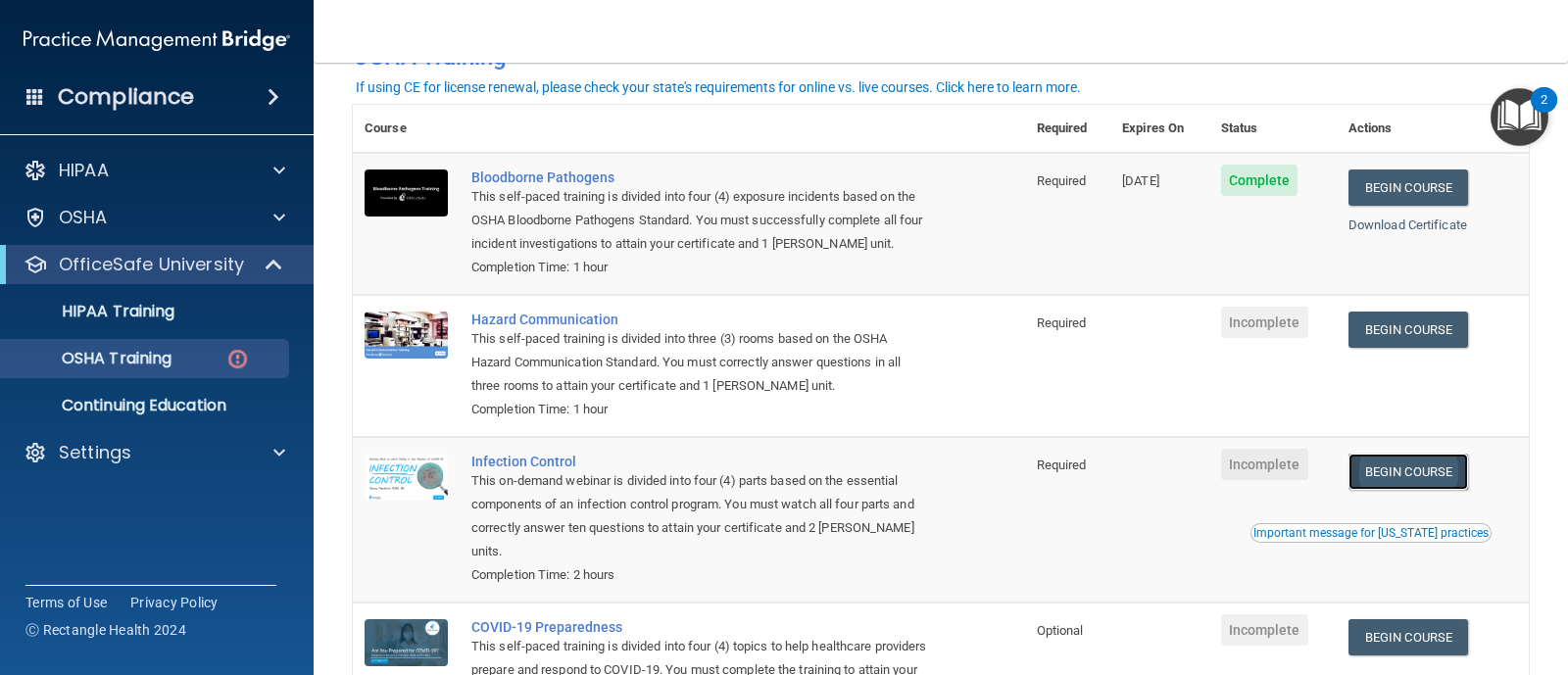 click on "Begin Course" at bounding box center [1408, 471] 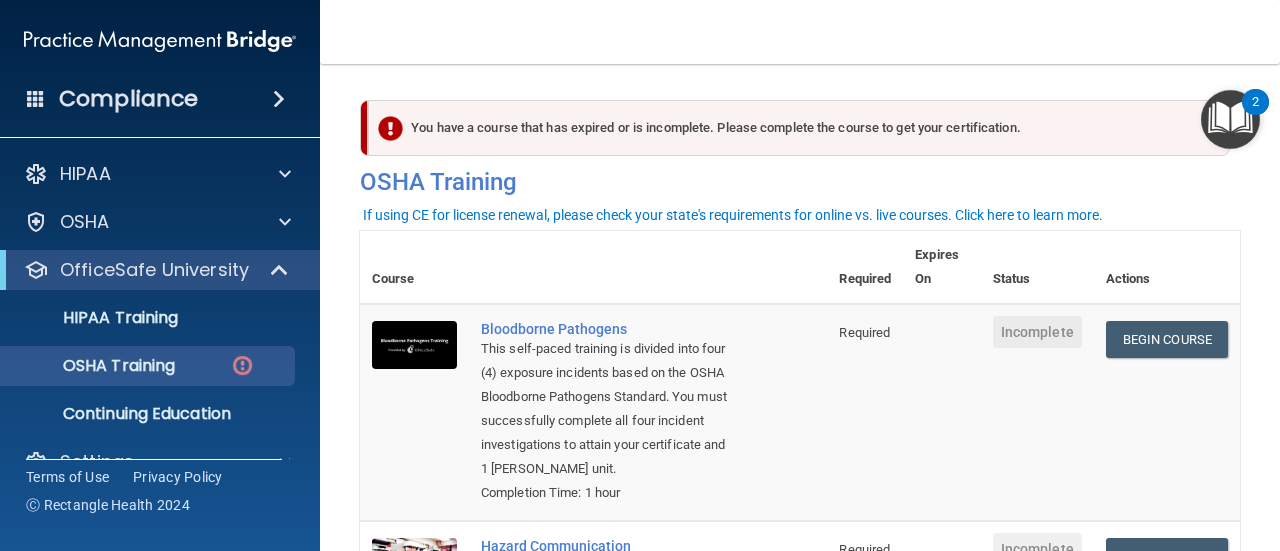 scroll, scrollTop: 0, scrollLeft: 0, axis: both 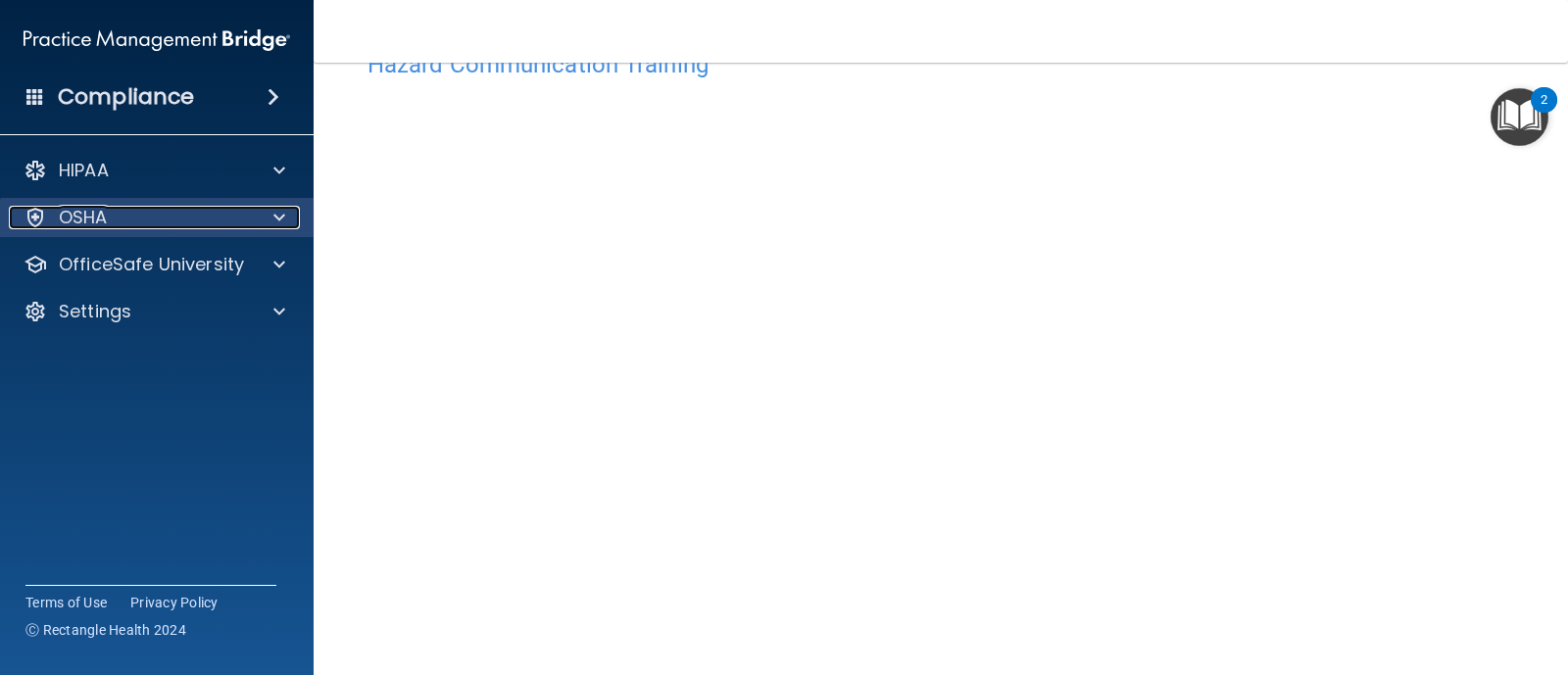 click on "OSHA" at bounding box center [130, 217] 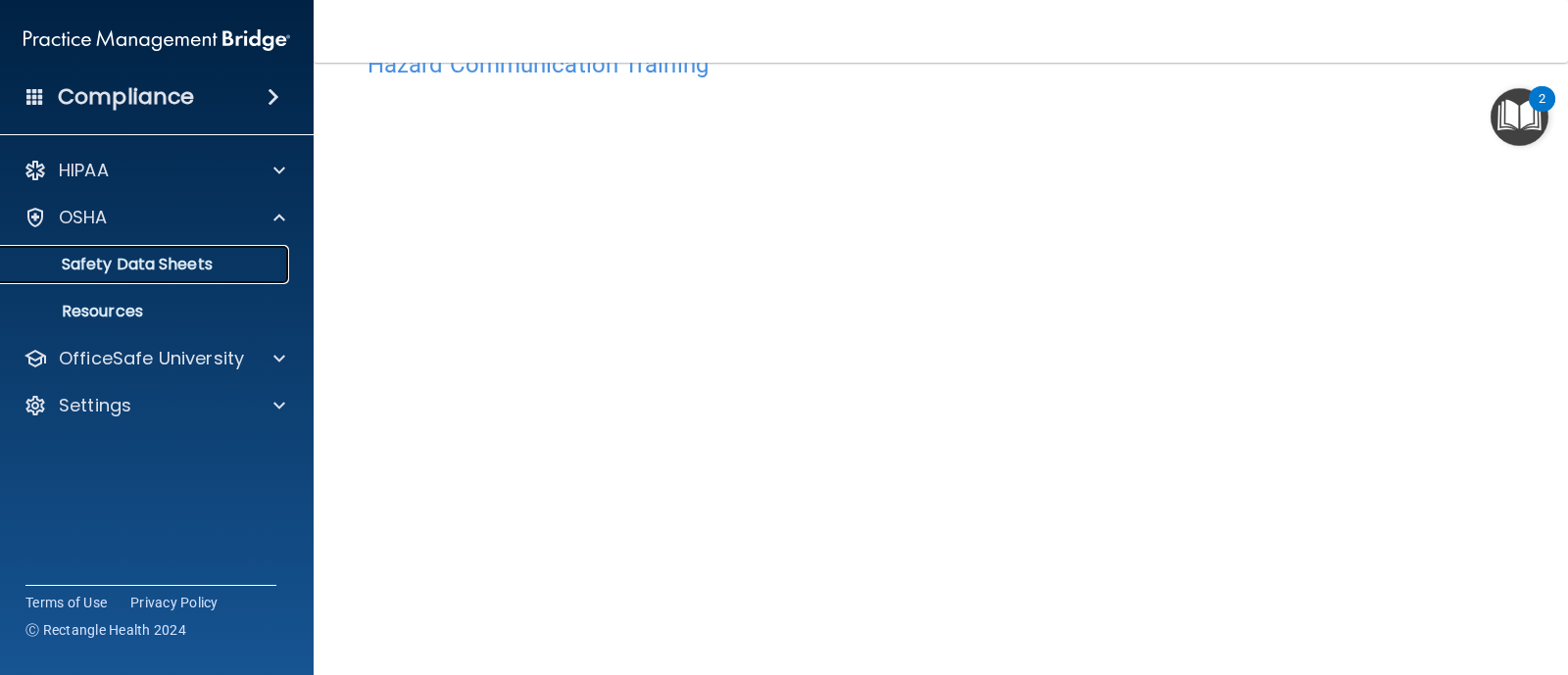 click on "Safety Data Sheets" at bounding box center [146, 265] 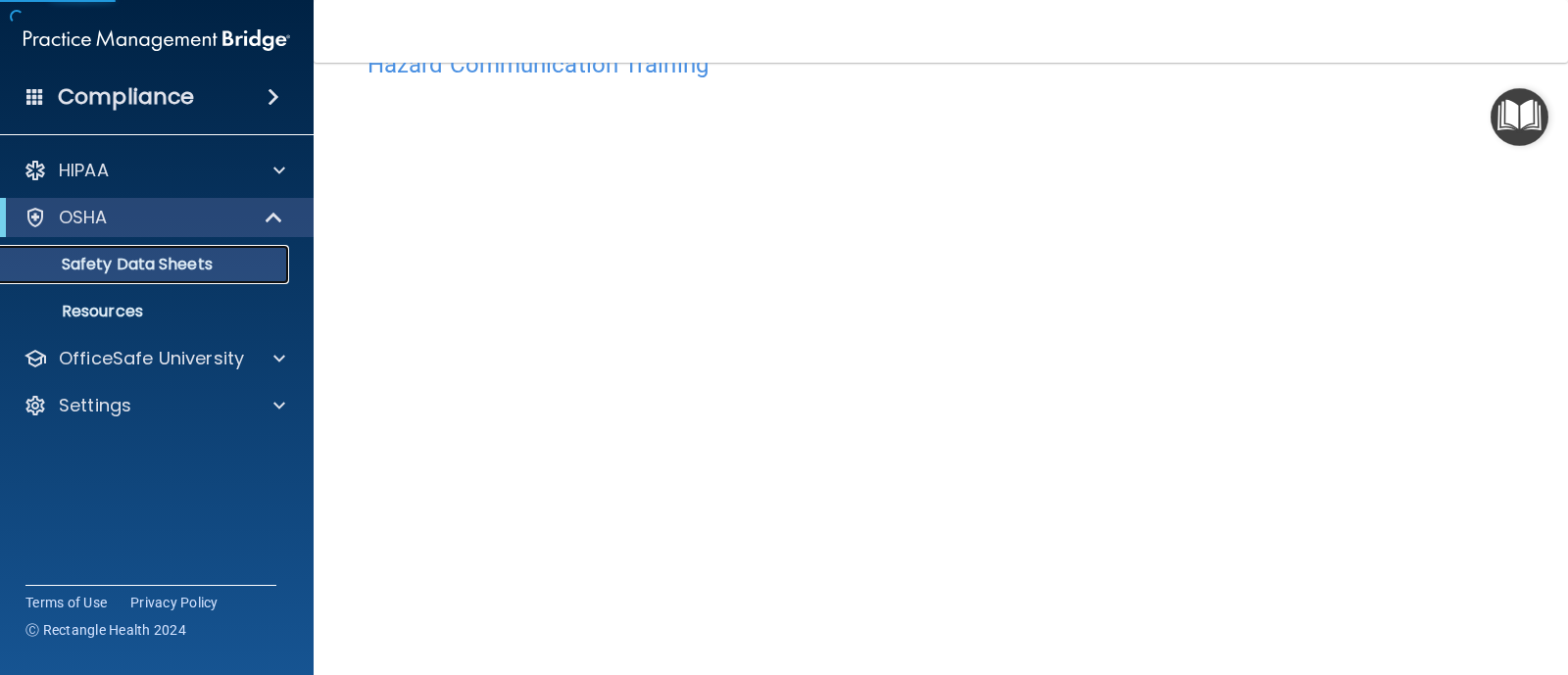 scroll, scrollTop: 0, scrollLeft: 0, axis: both 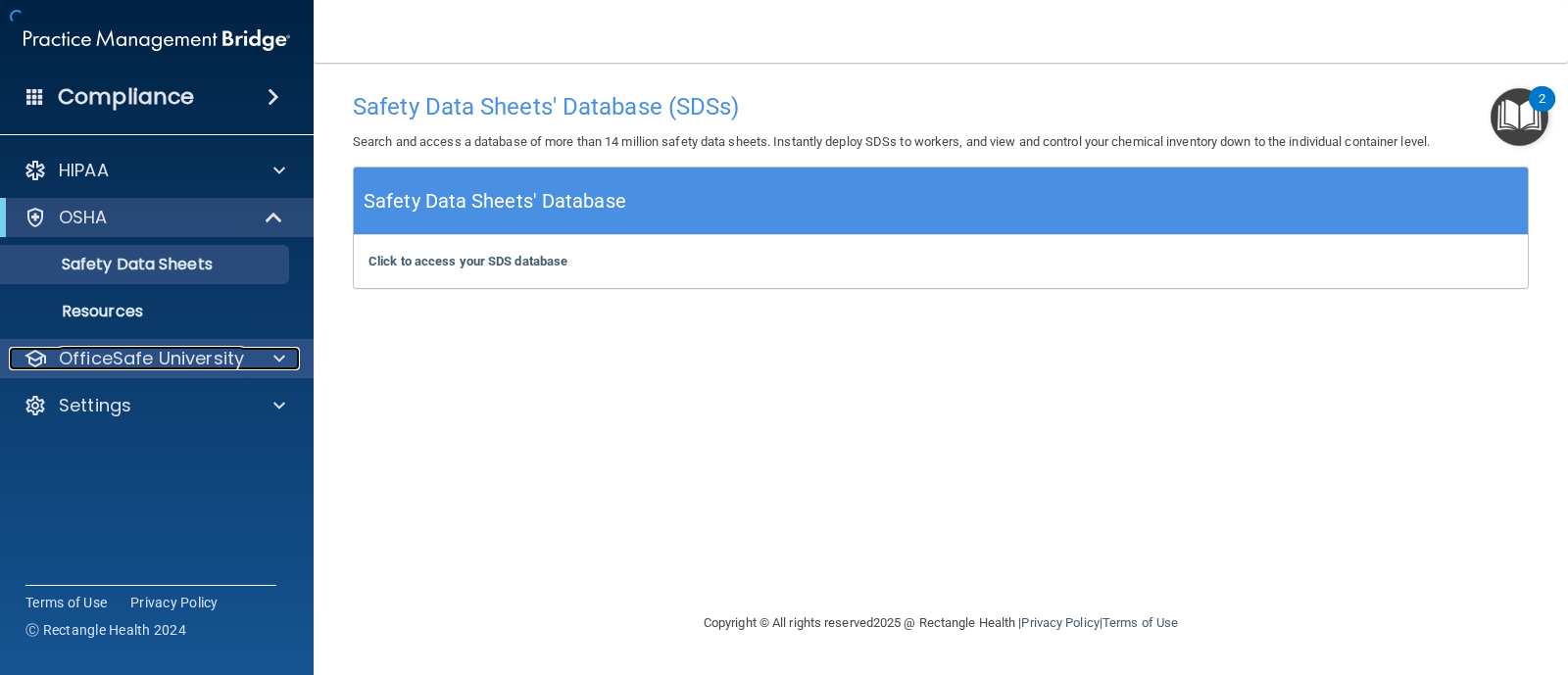 click on "OfficeSafe University" at bounding box center (151, 359) 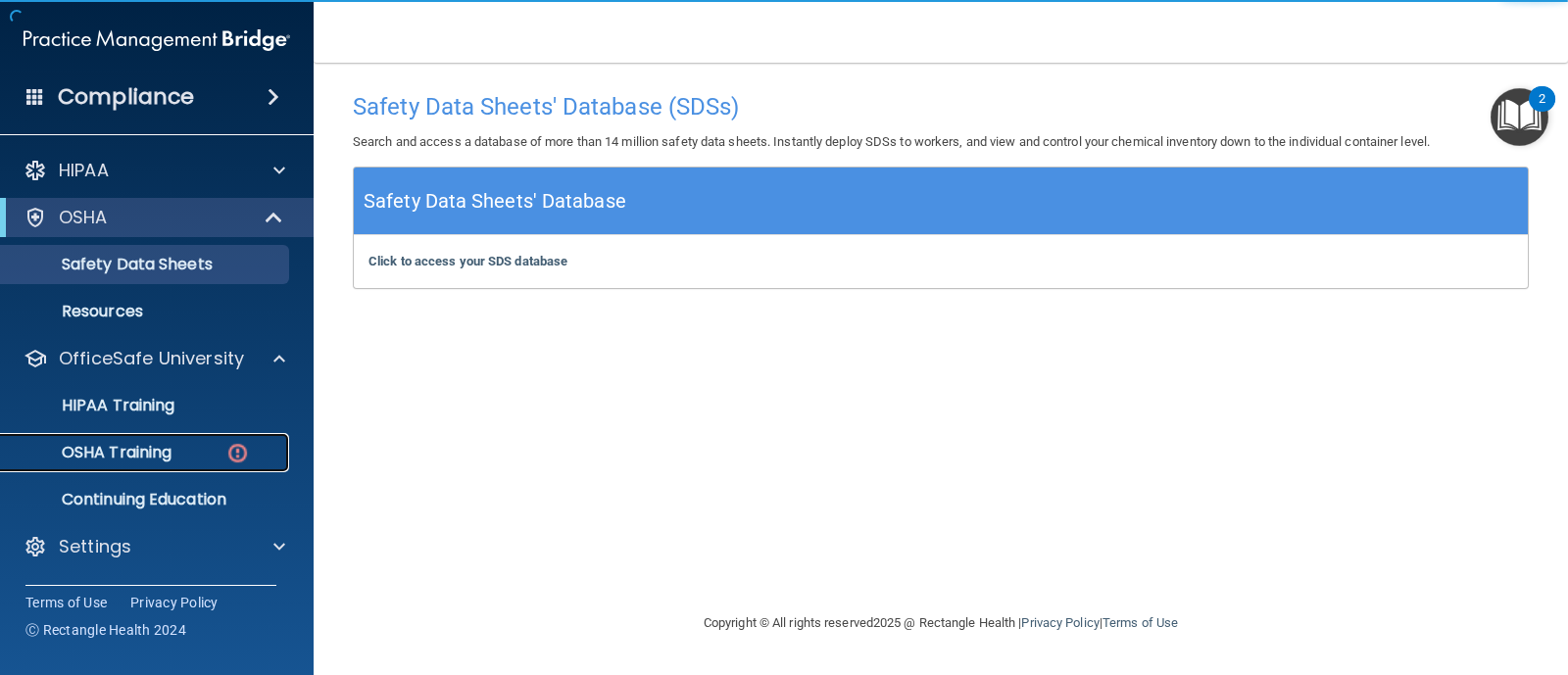 click on "OSHA Training" at bounding box center (92, 453) 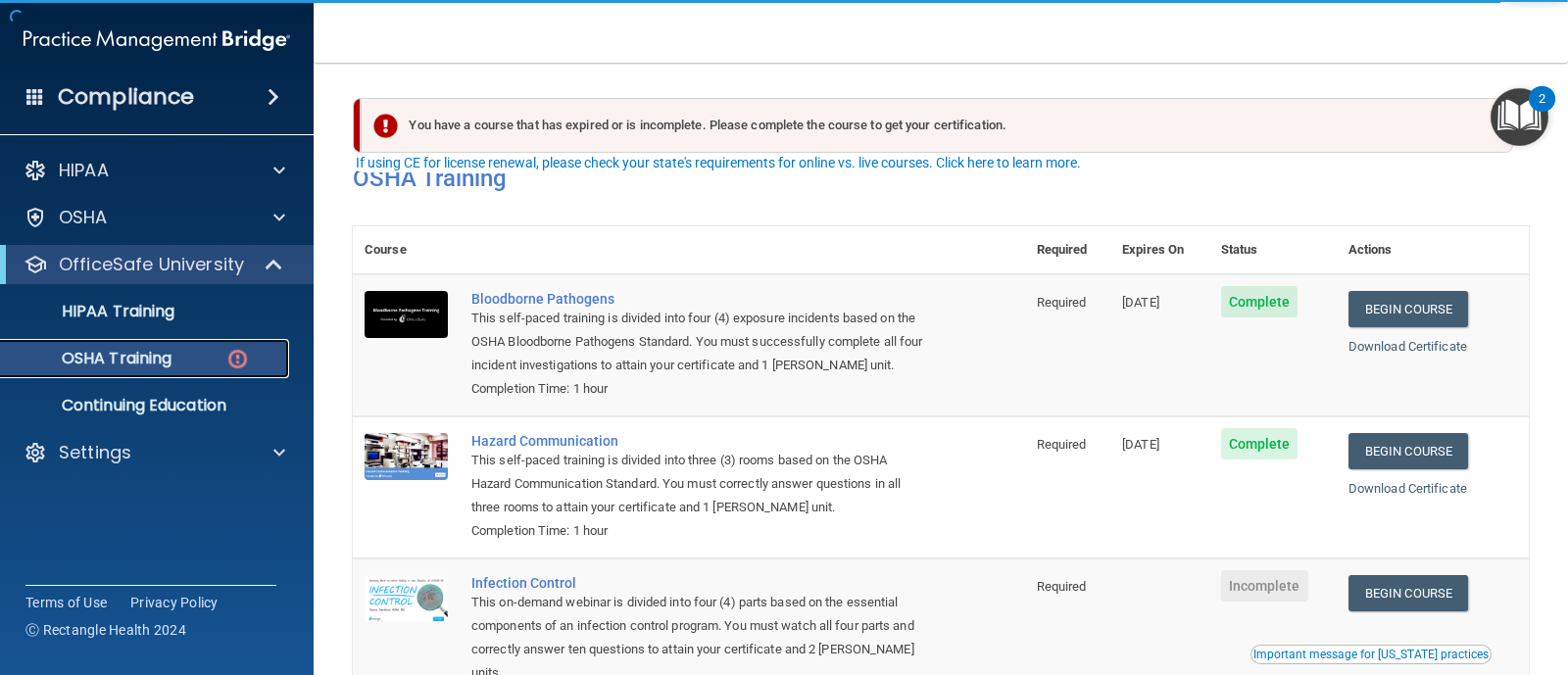 scroll, scrollTop: 121, scrollLeft: 0, axis: vertical 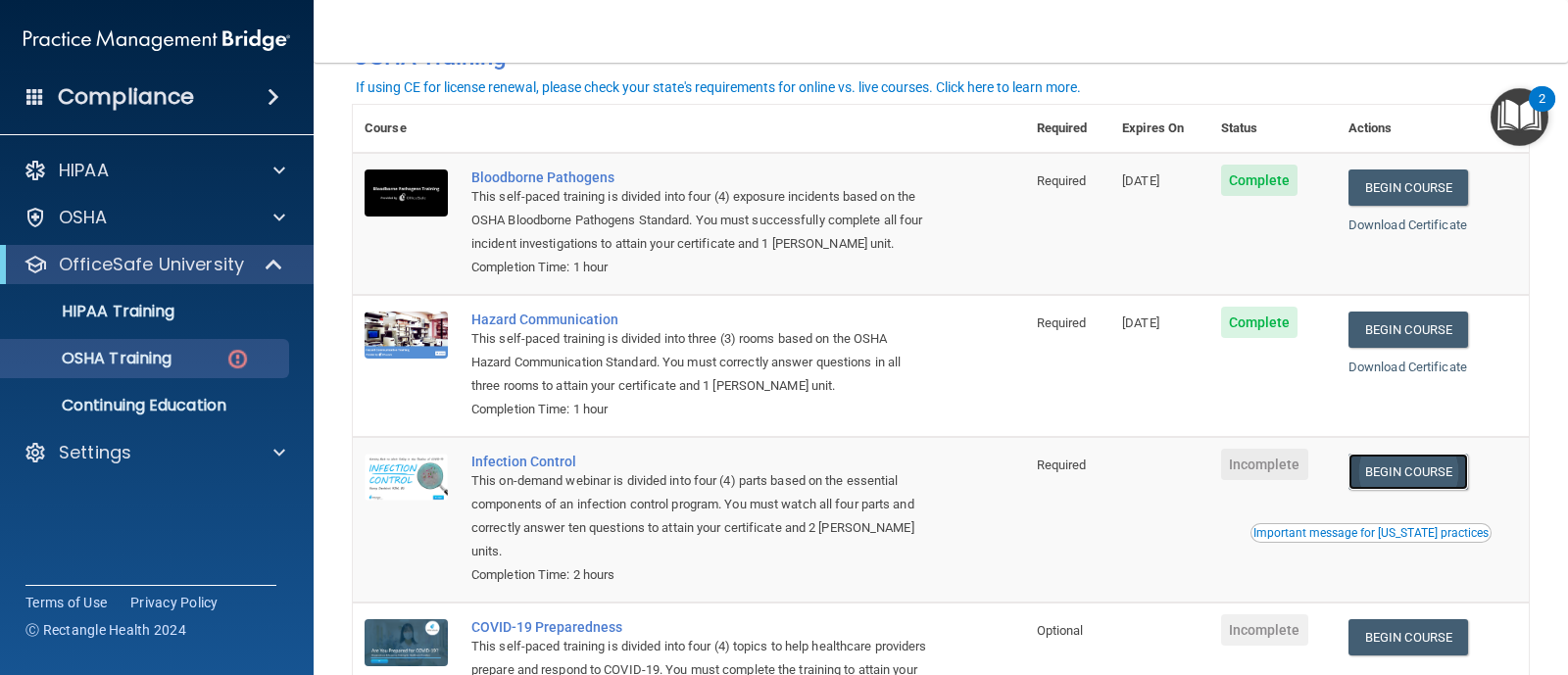 click on "Begin Course" at bounding box center [1408, 471] 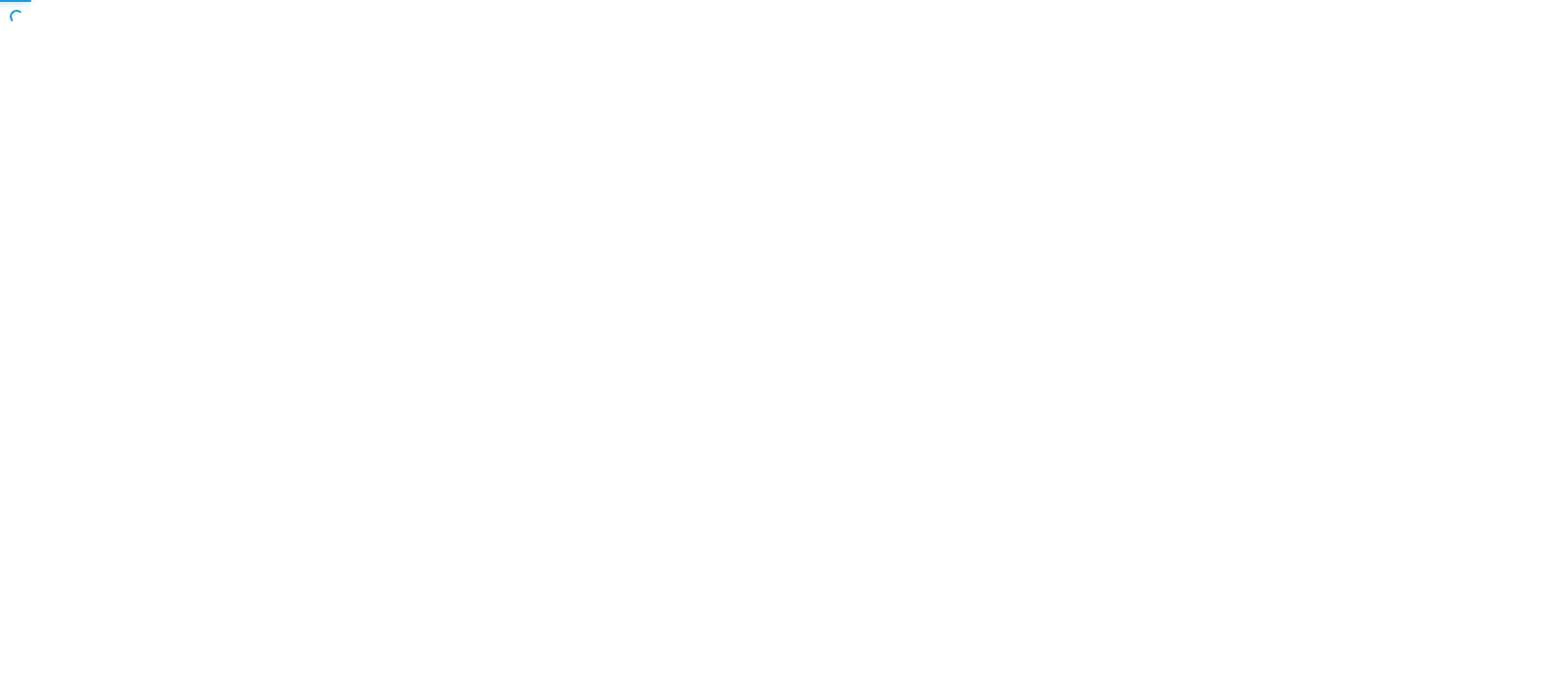 scroll, scrollTop: 0, scrollLeft: 0, axis: both 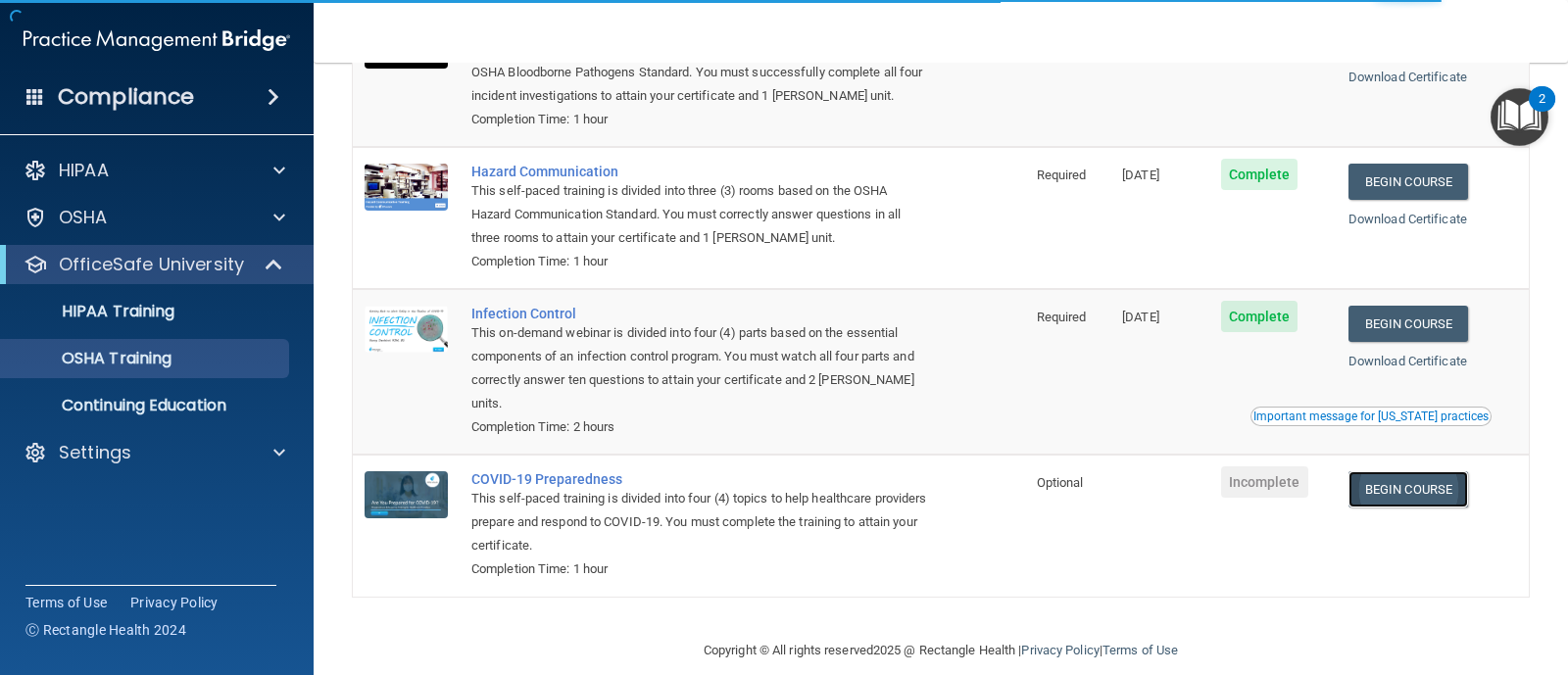 click on "Begin Course" at bounding box center (1408, 489) 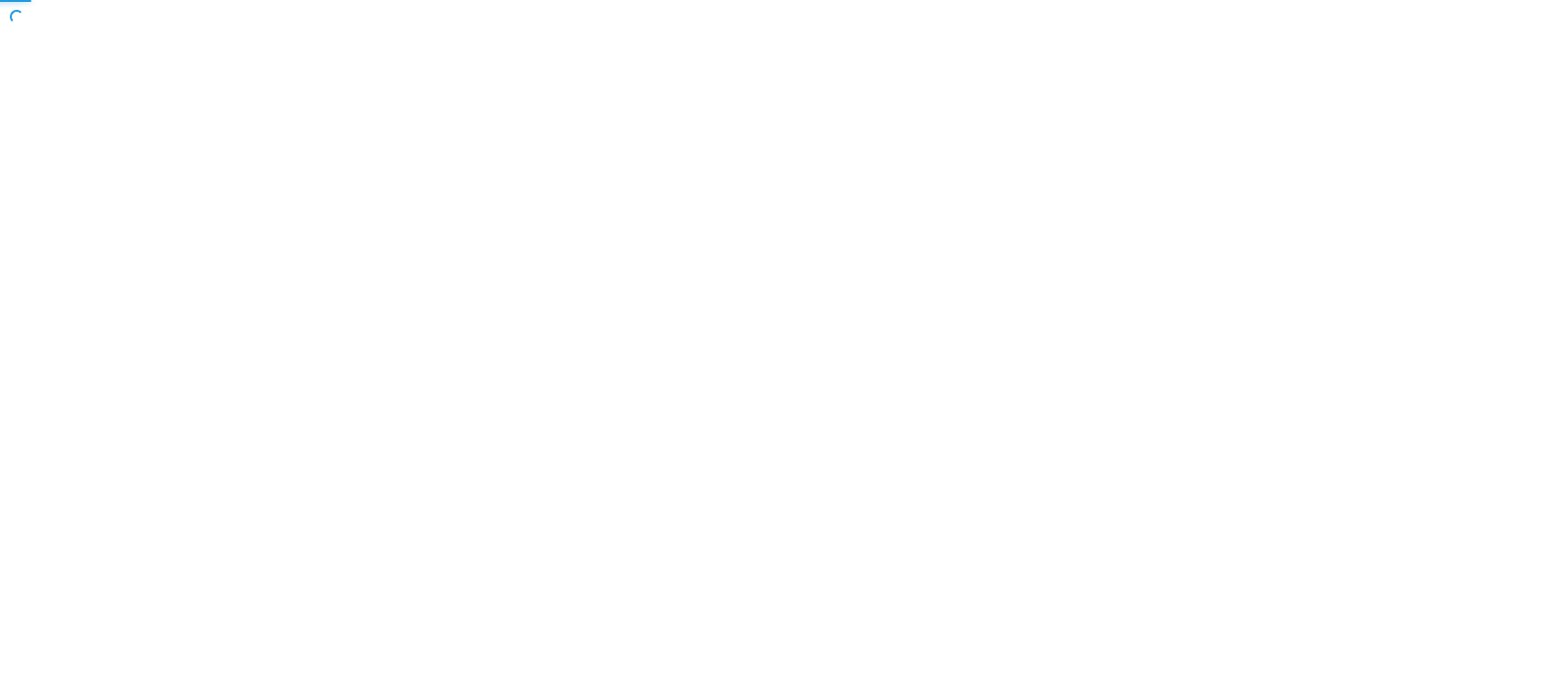 scroll, scrollTop: 0, scrollLeft: 0, axis: both 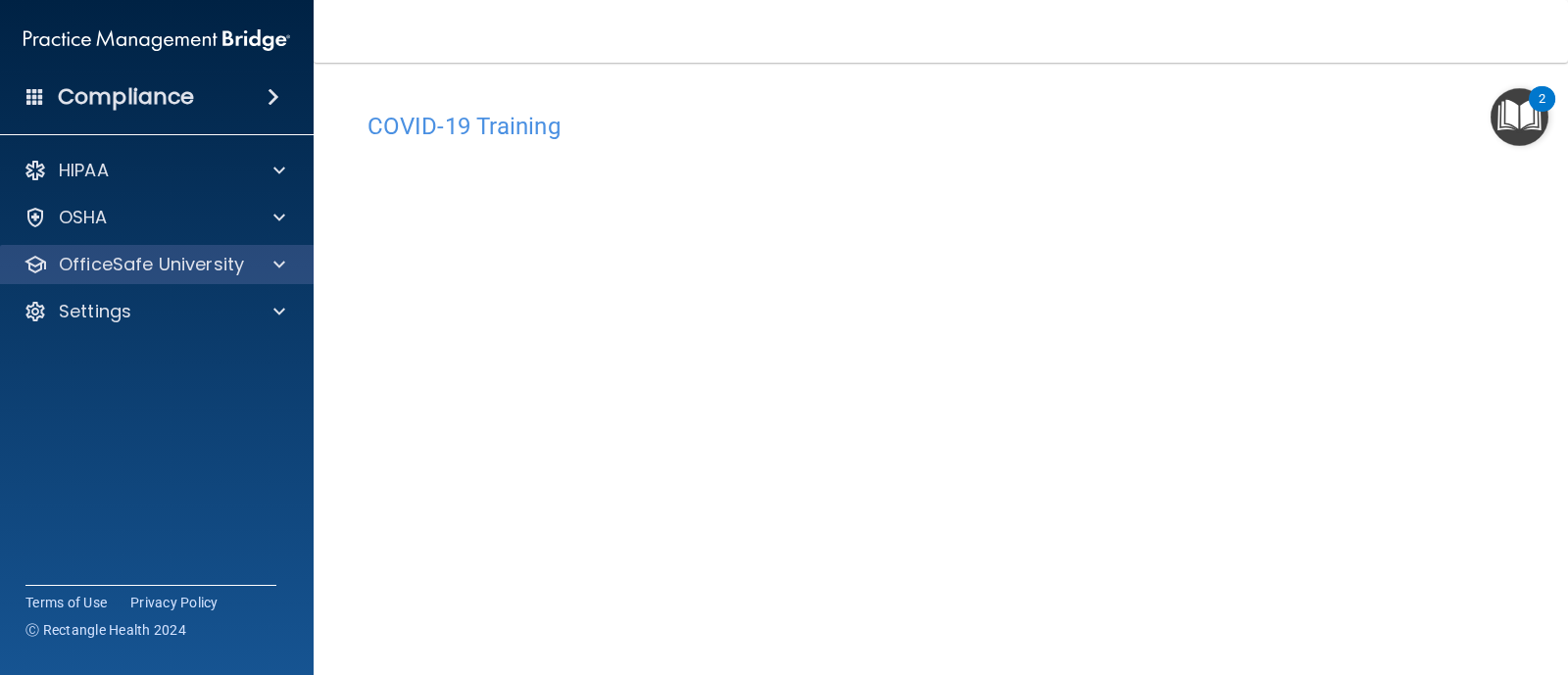click on "OfficeSafe University" at bounding box center (157, 265) 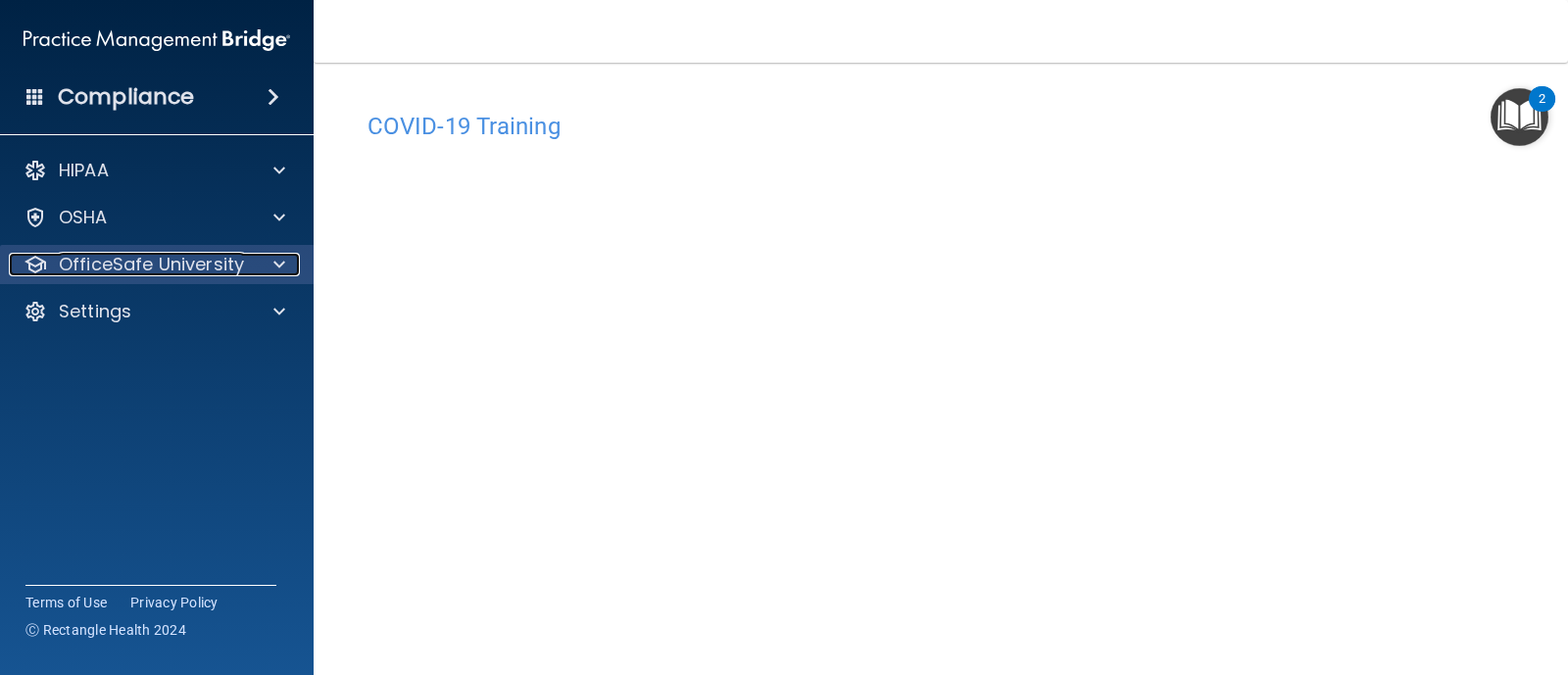 click at bounding box center [279, 265] 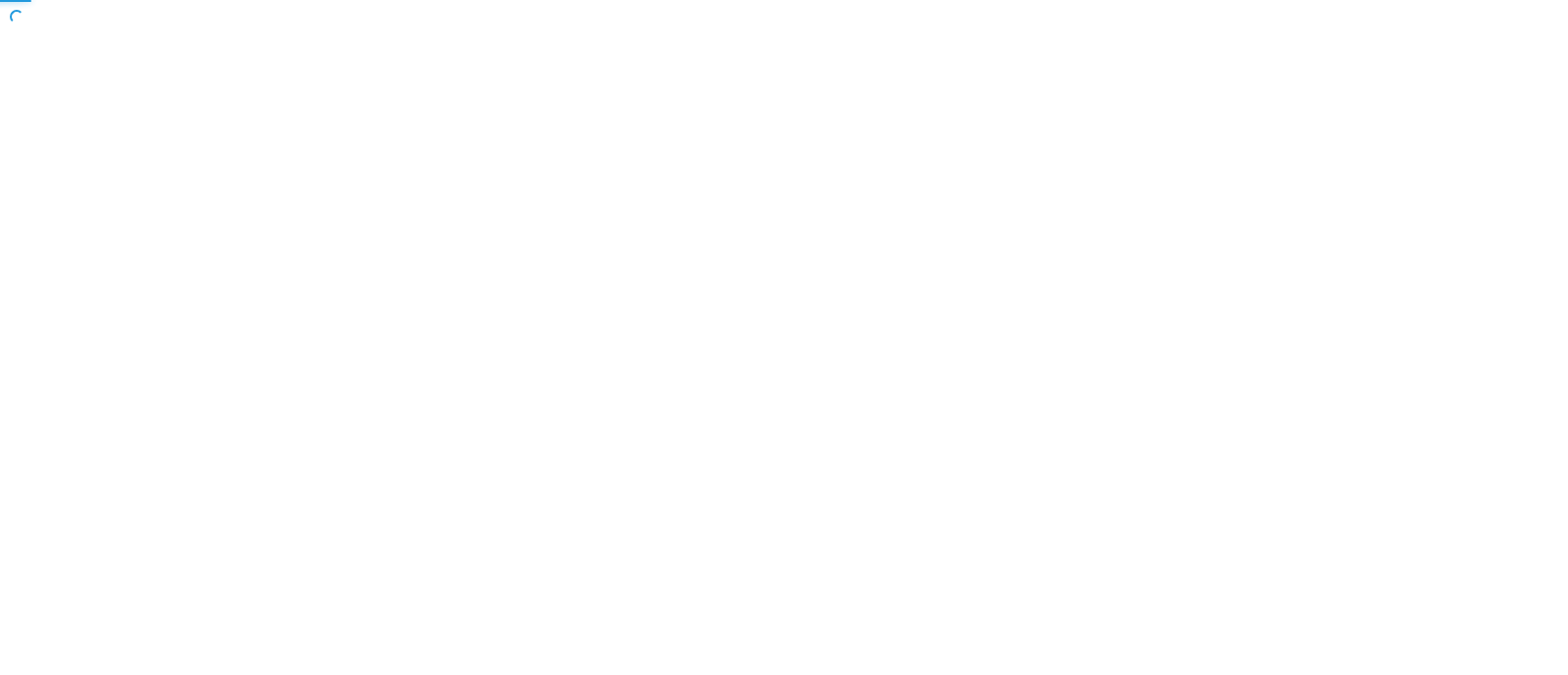 scroll, scrollTop: 0, scrollLeft: 0, axis: both 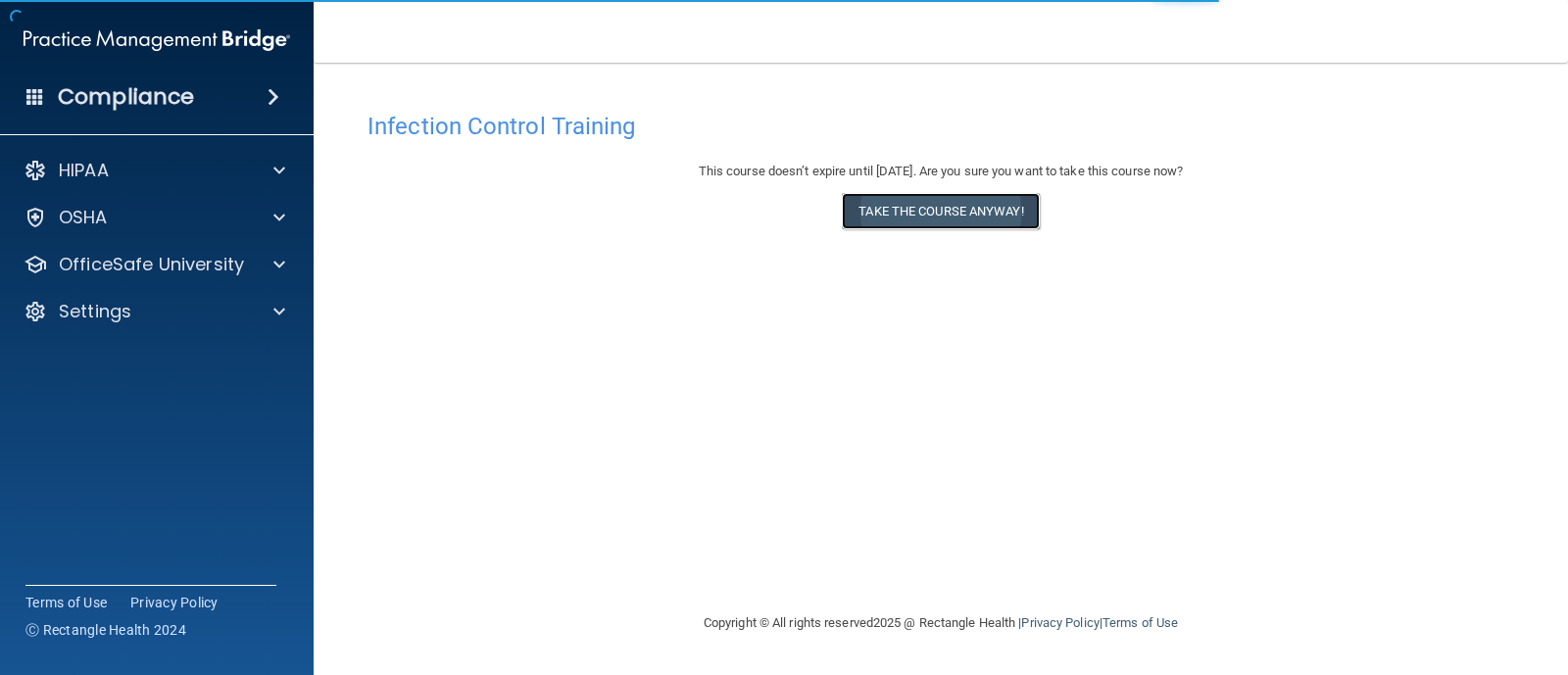 click on "Take the course anyway!" at bounding box center [940, 211] 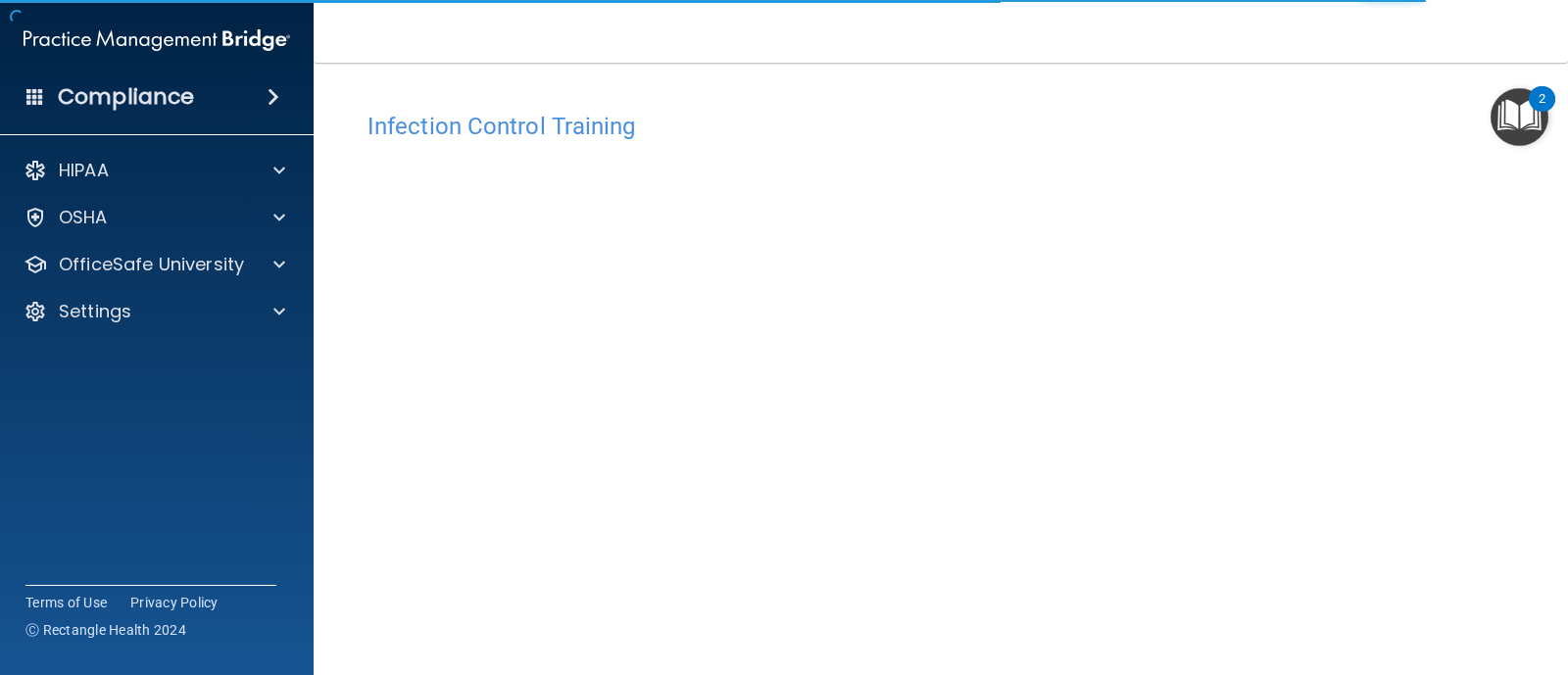 scroll, scrollTop: 121, scrollLeft: 0, axis: vertical 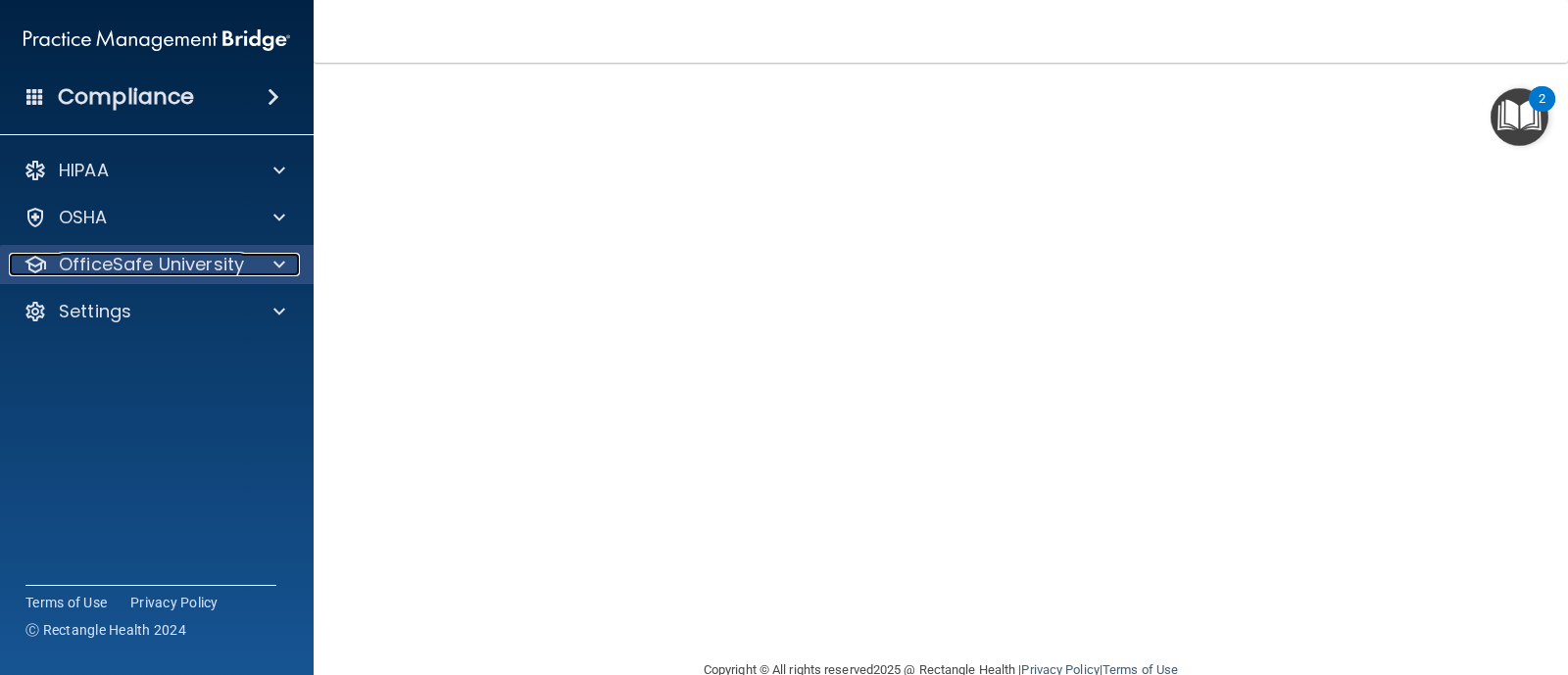 click on "OfficeSafe University" at bounding box center (151, 265) 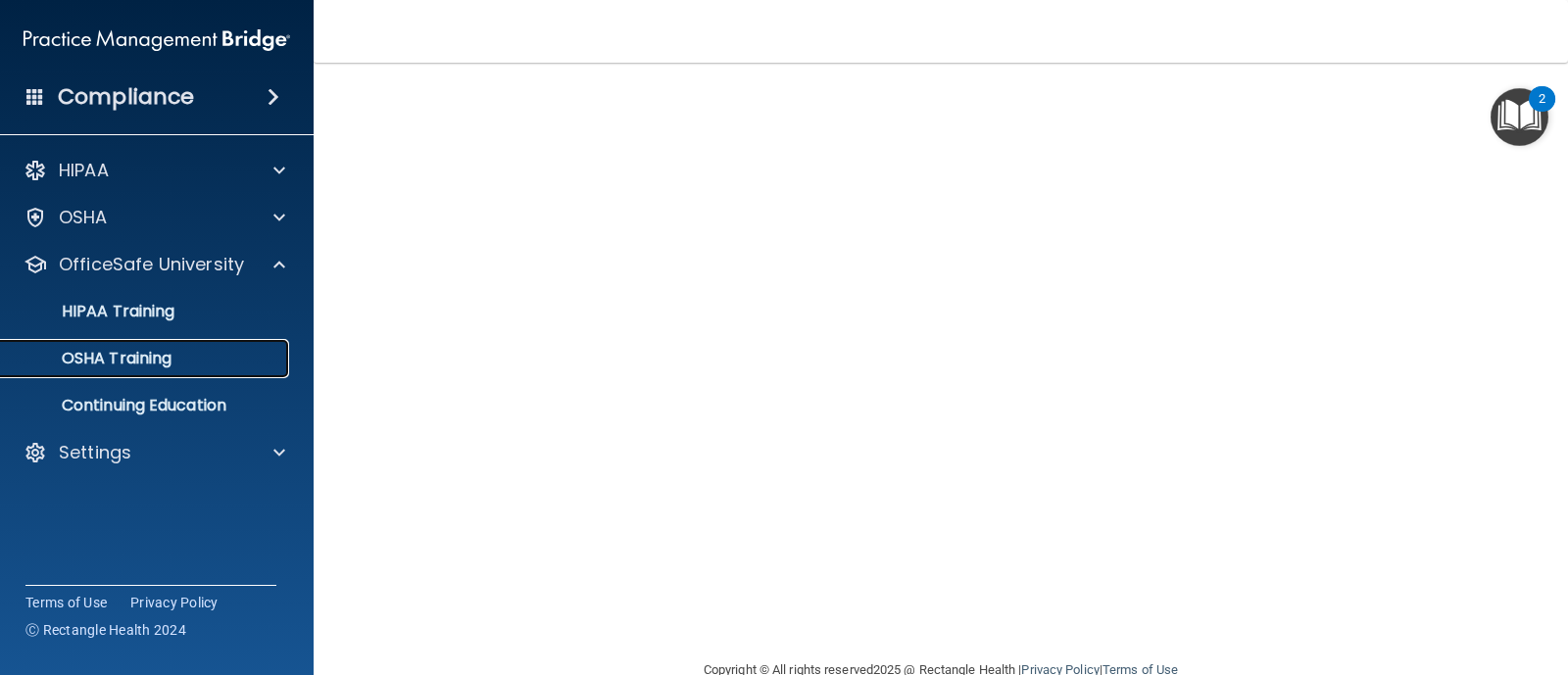 click on "OSHA Training" at bounding box center [146, 359] 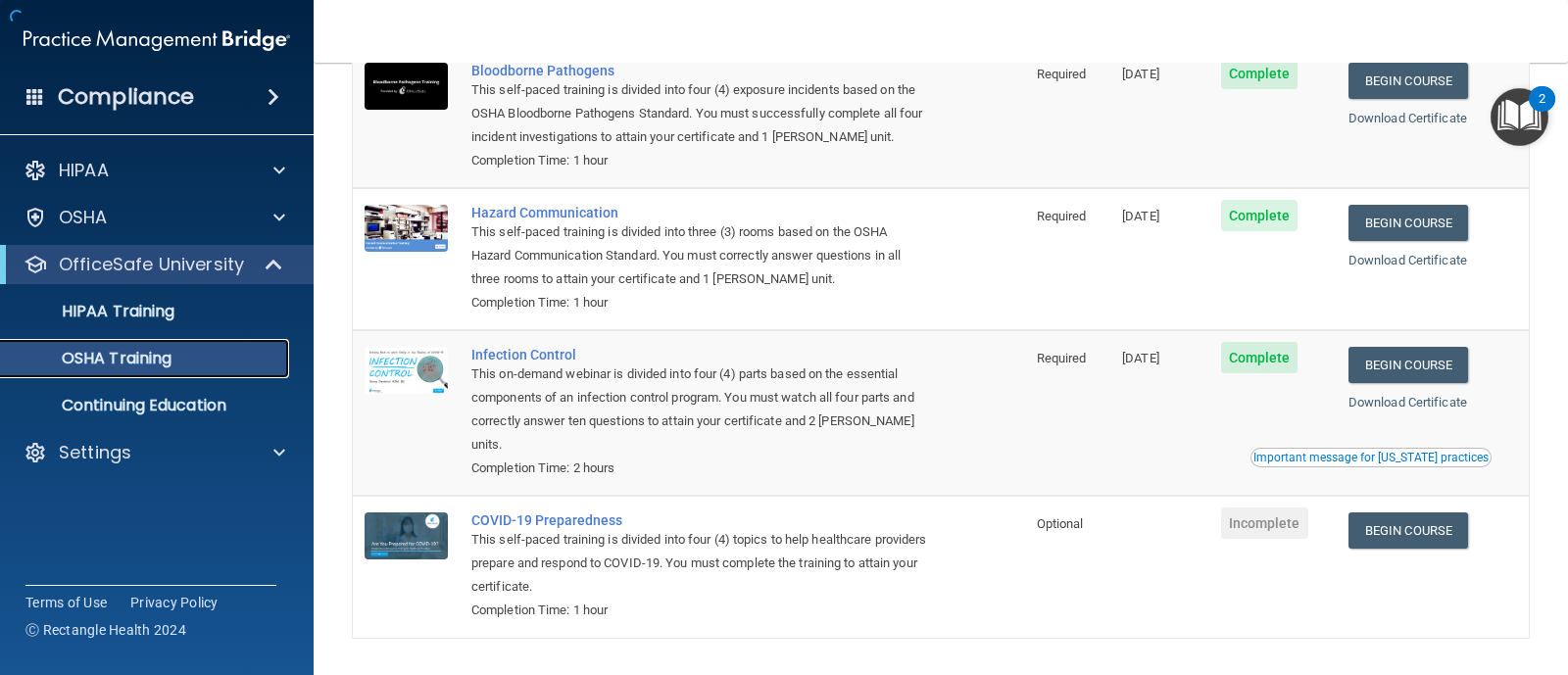 scroll, scrollTop: 197, scrollLeft: 0, axis: vertical 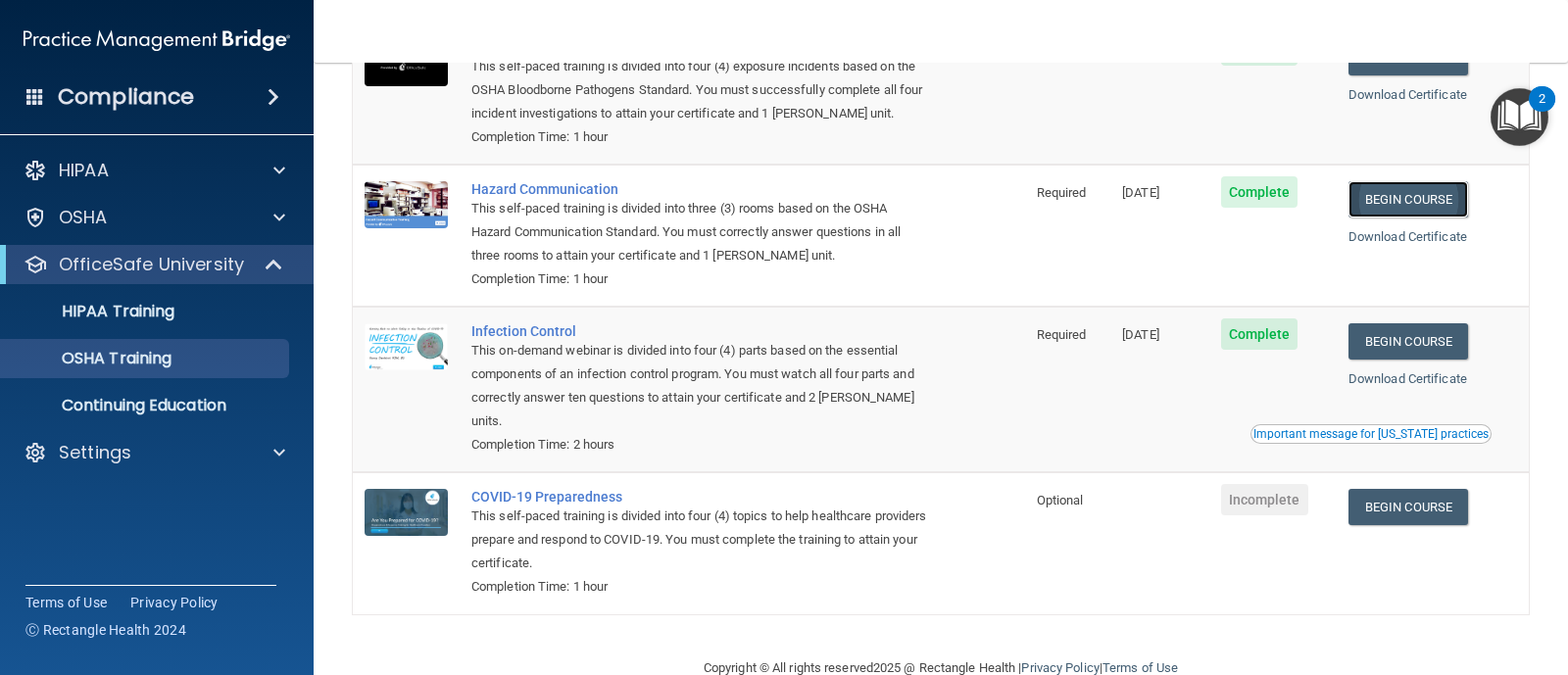 click on "Begin Course" at bounding box center [1408, 199] 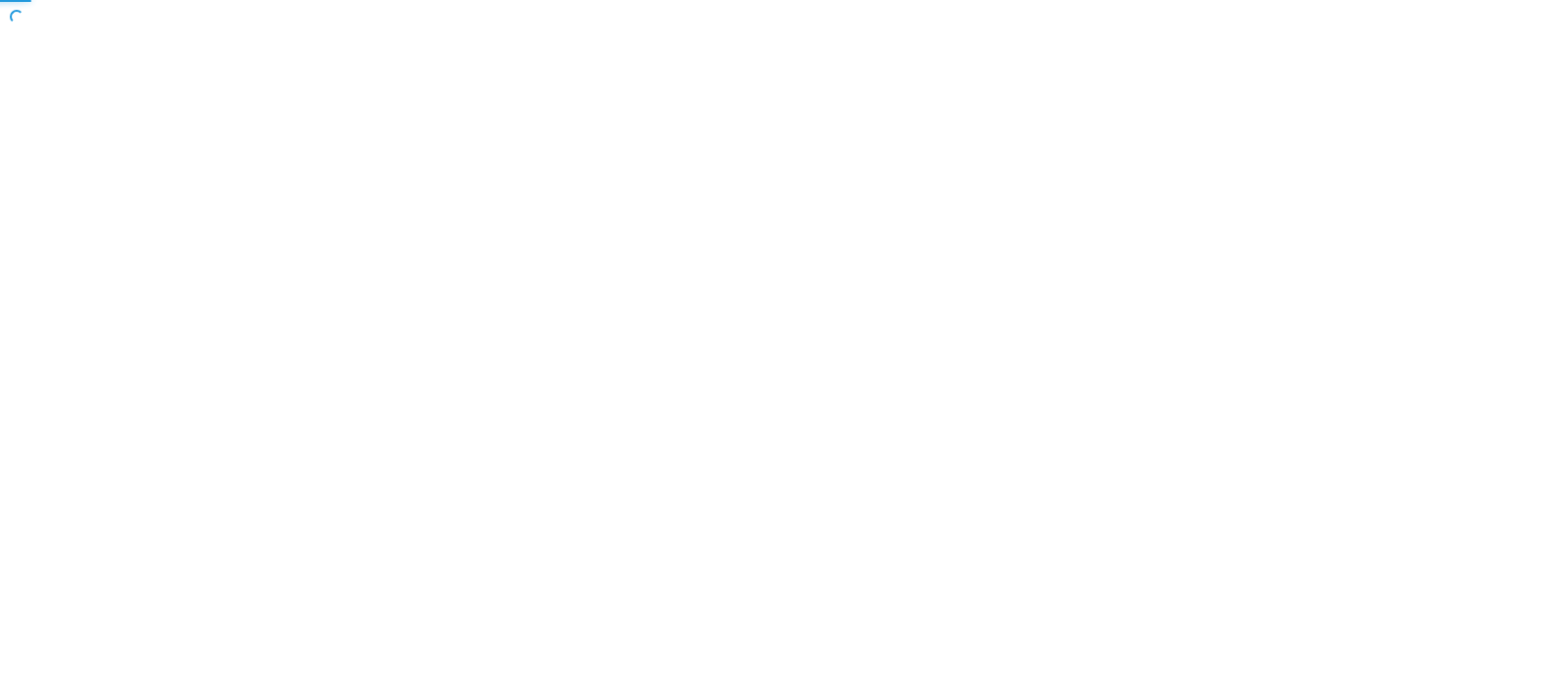 scroll, scrollTop: 0, scrollLeft: 0, axis: both 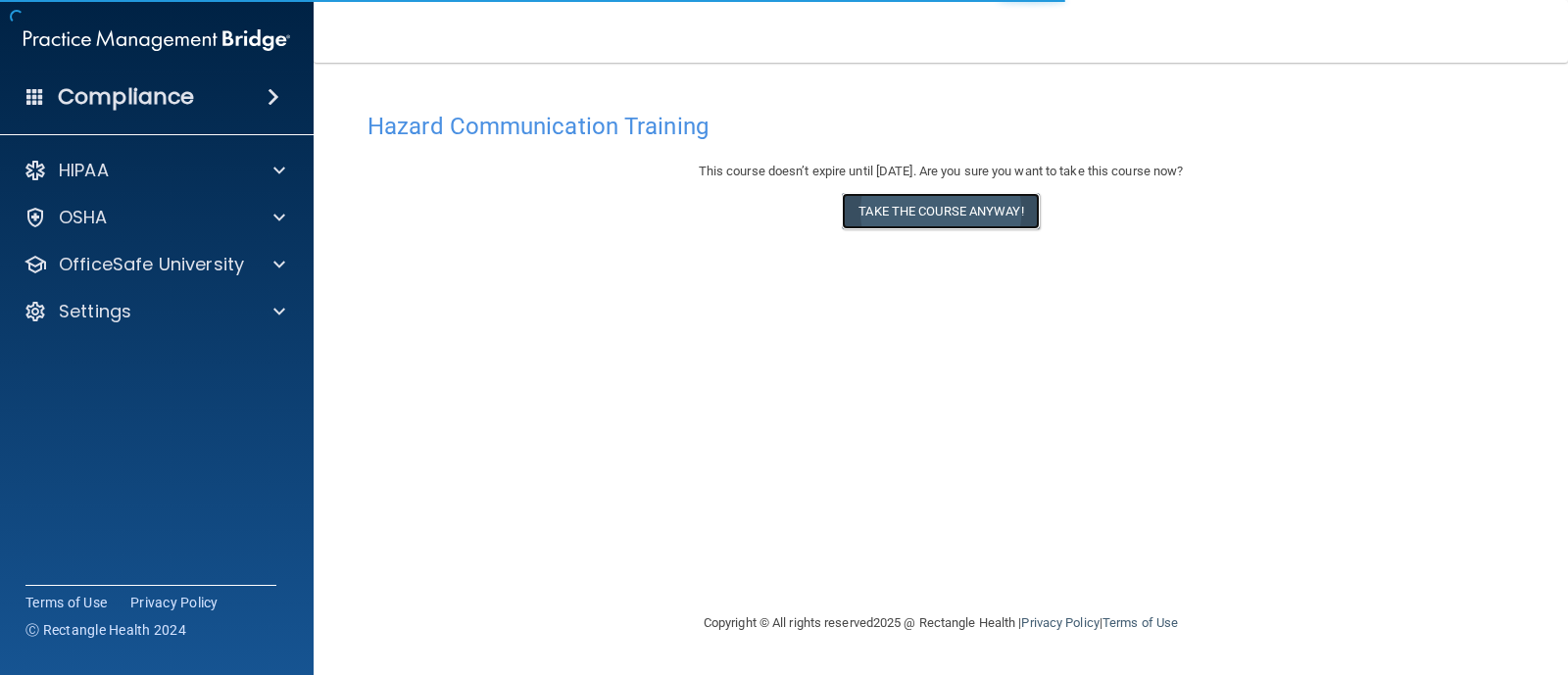 click on "Take the course anyway!" at bounding box center [940, 211] 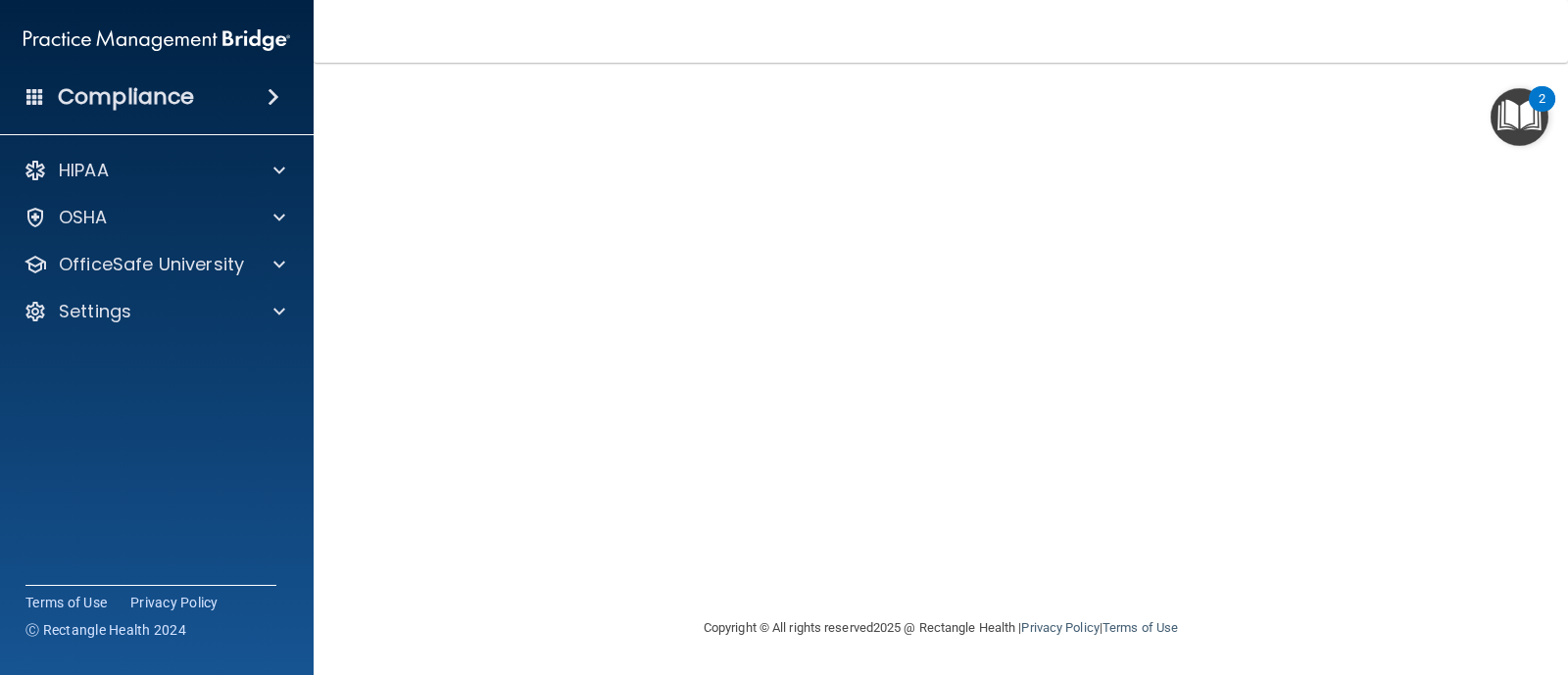 scroll, scrollTop: 62, scrollLeft: 0, axis: vertical 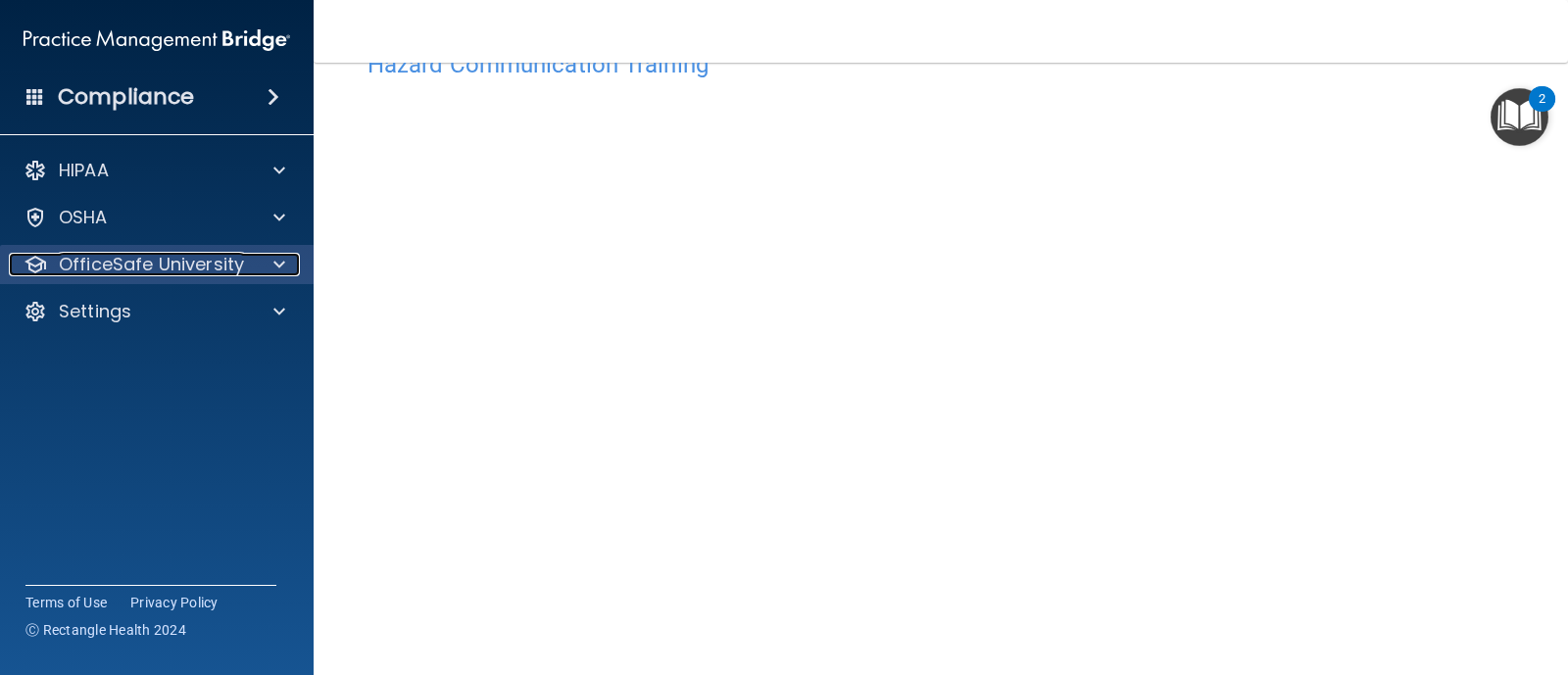click on "OfficeSafe University" at bounding box center (151, 265) 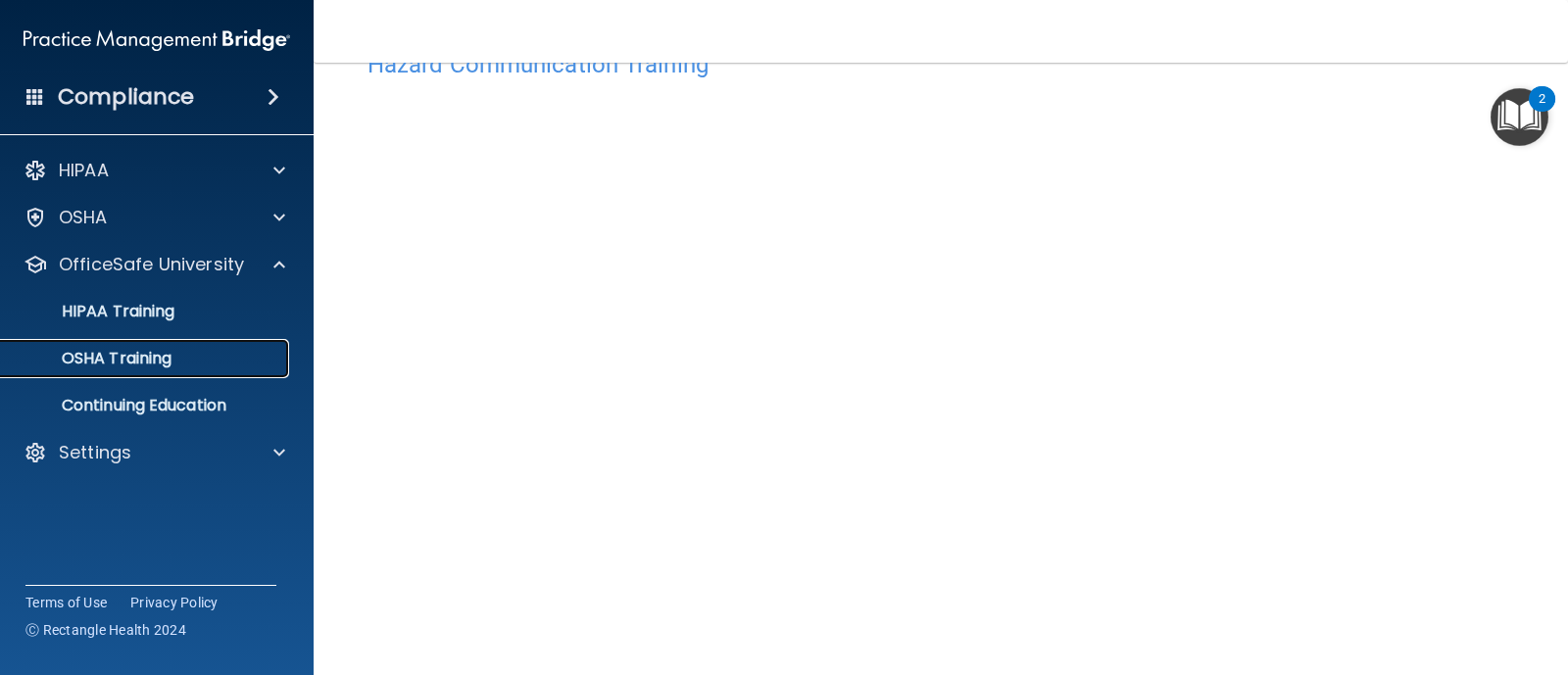 click on "OSHA Training" at bounding box center [92, 359] 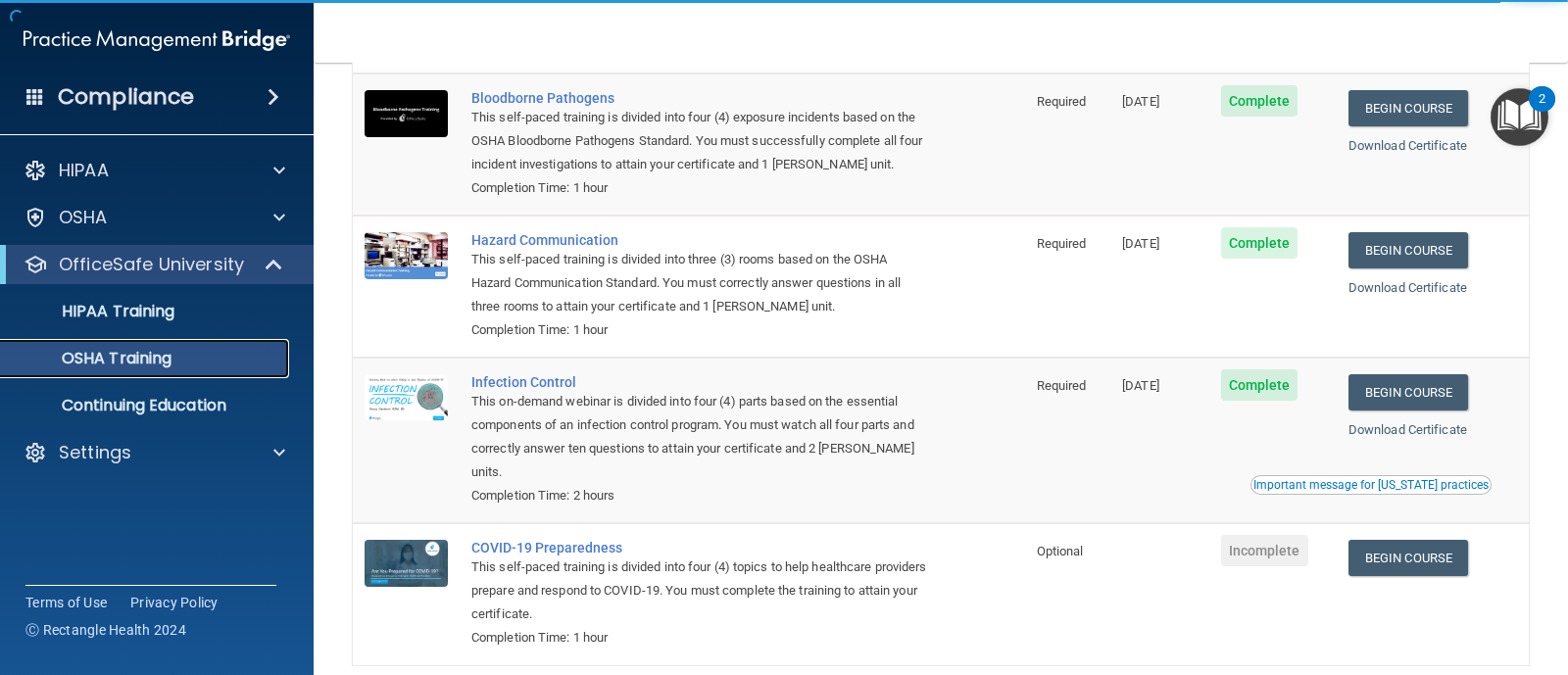 scroll, scrollTop: 184, scrollLeft: 0, axis: vertical 